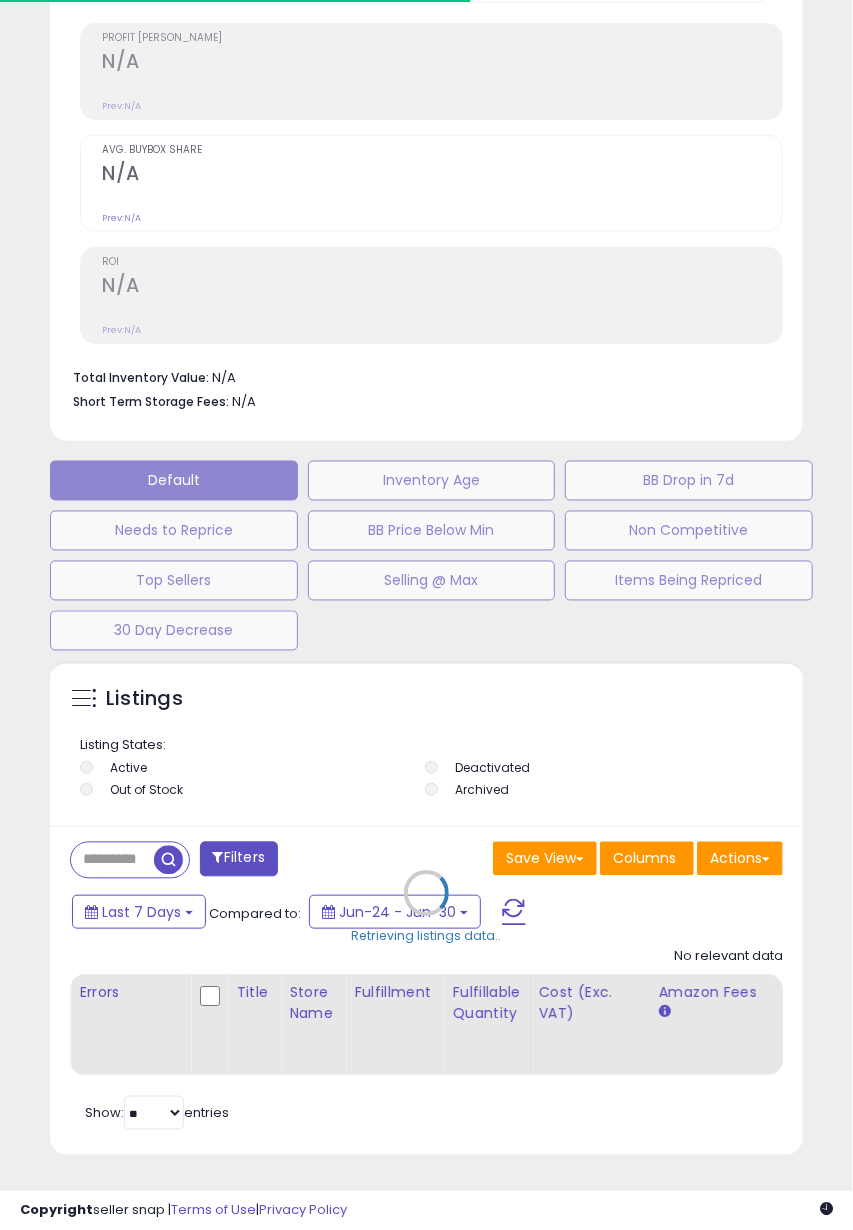 scroll, scrollTop: 876, scrollLeft: 0, axis: vertical 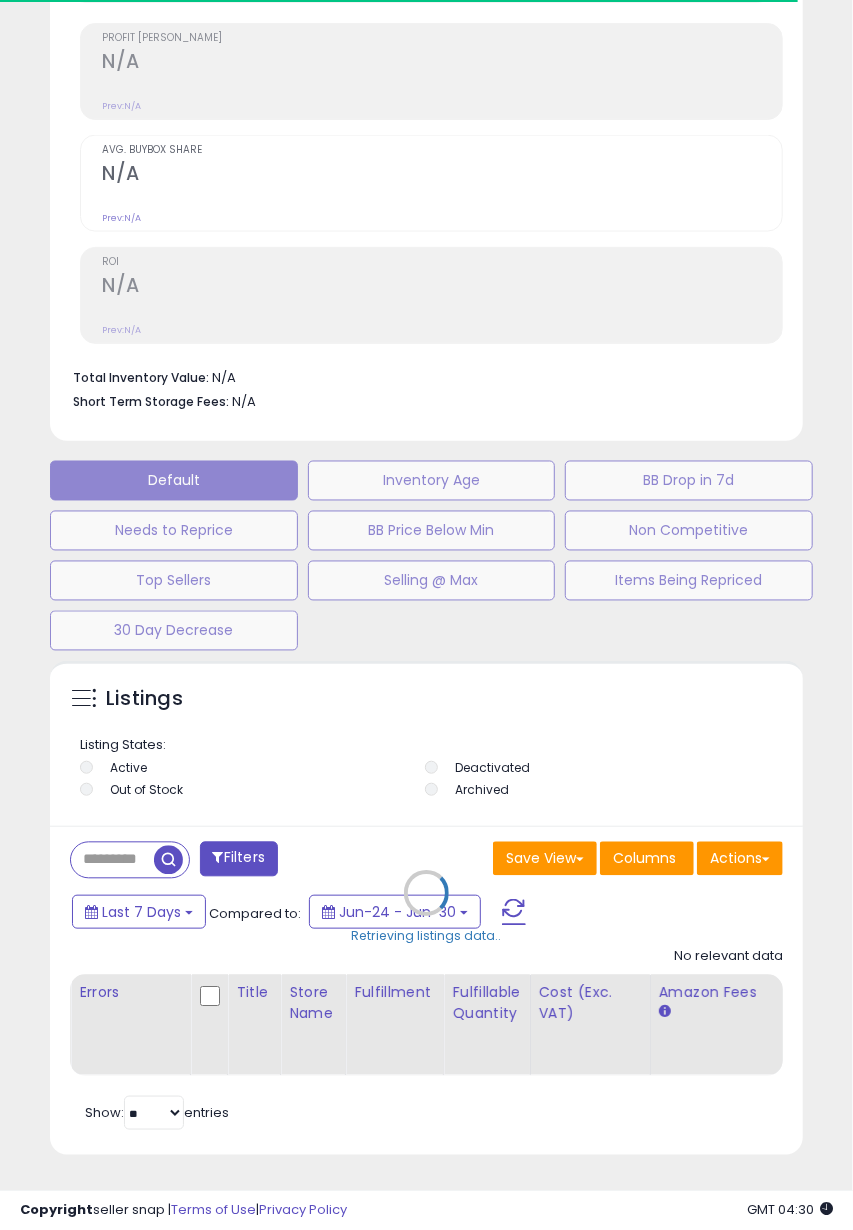 type on "***" 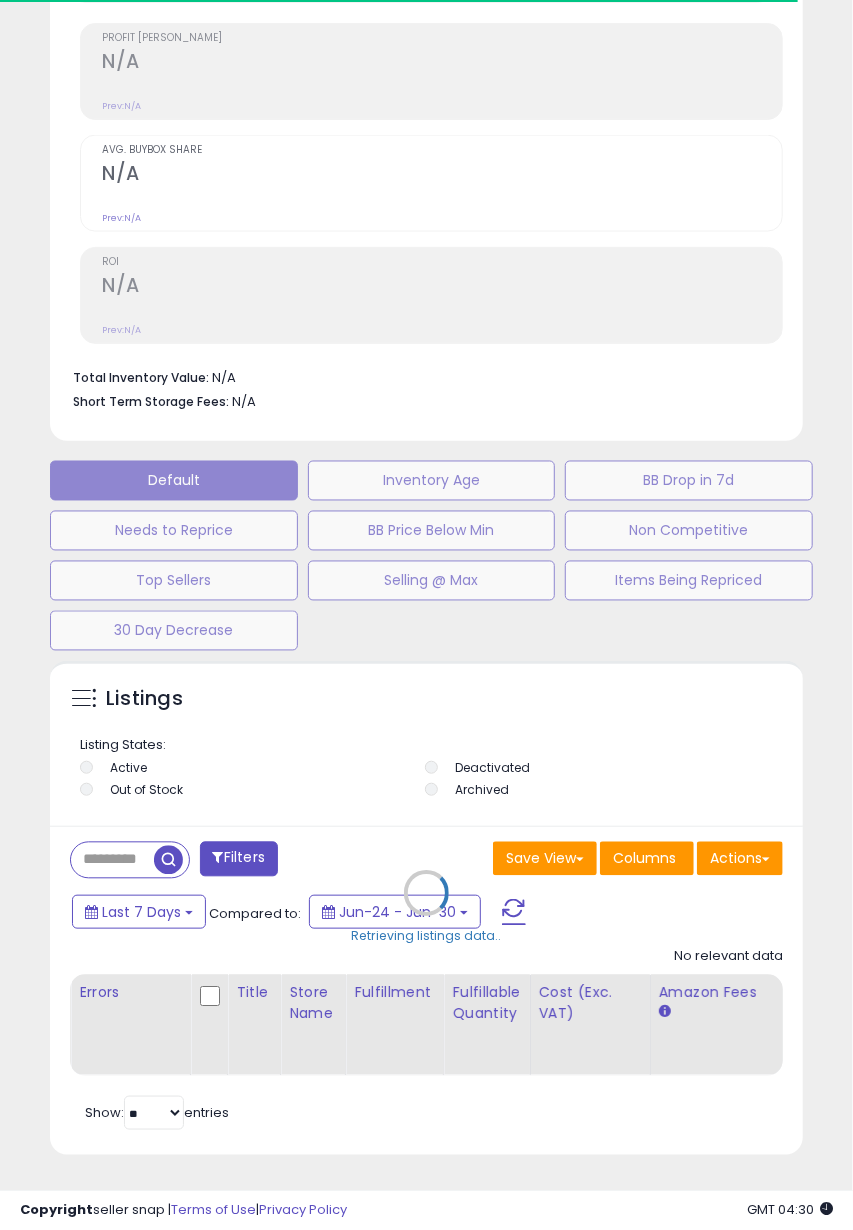select on "**" 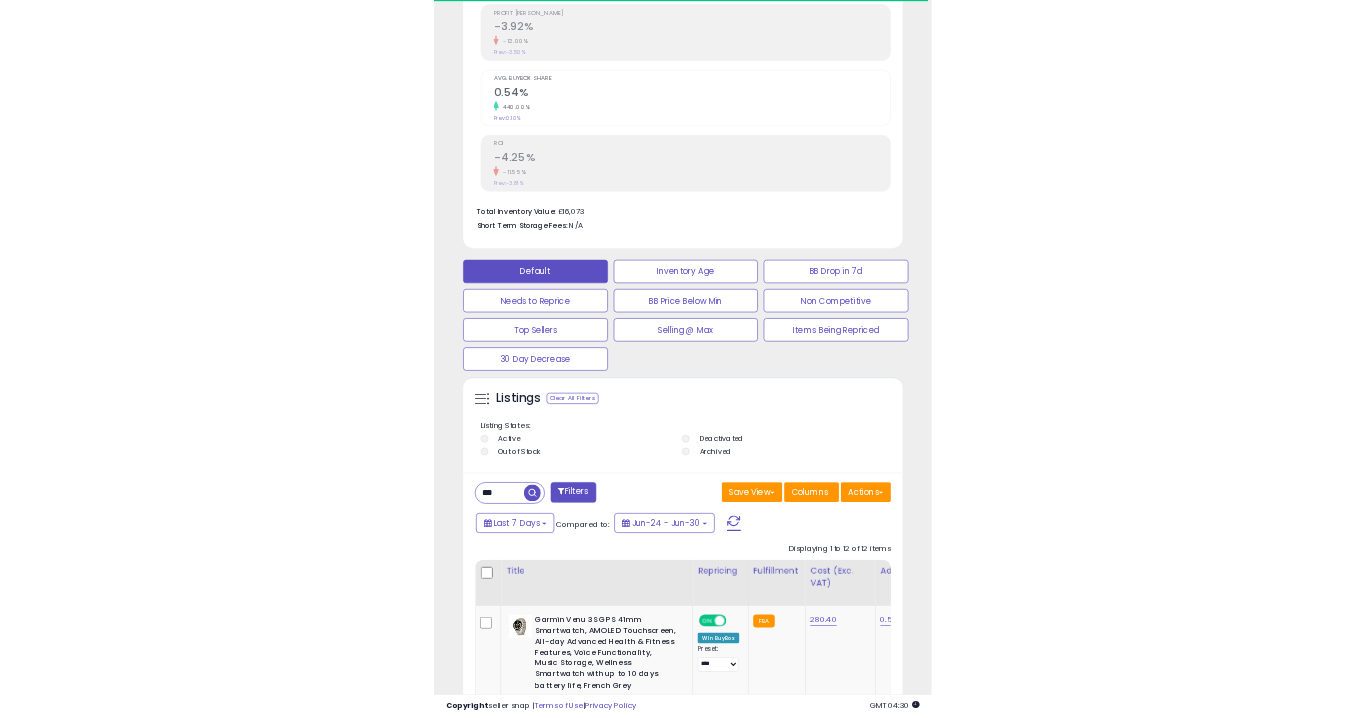 scroll, scrollTop: 240, scrollLeft: 0, axis: vertical 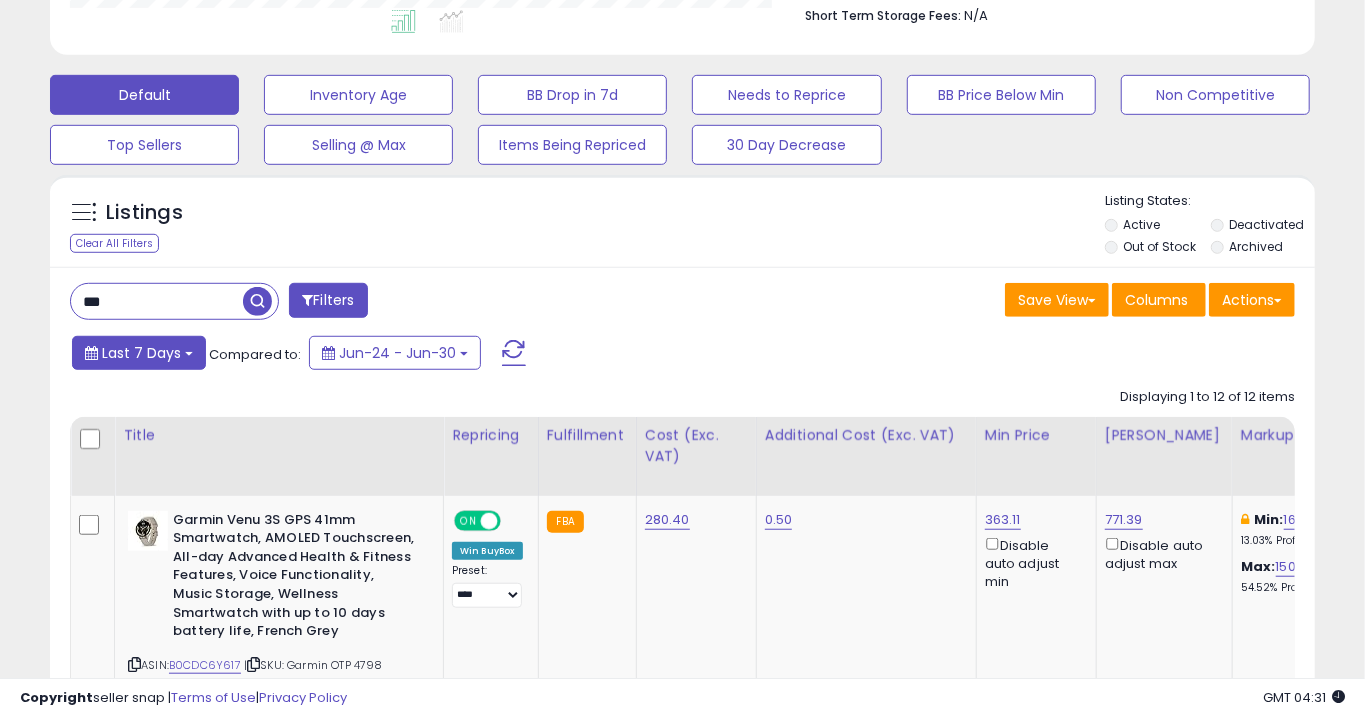 click on "Last 7 Days" at bounding box center (141, 353) 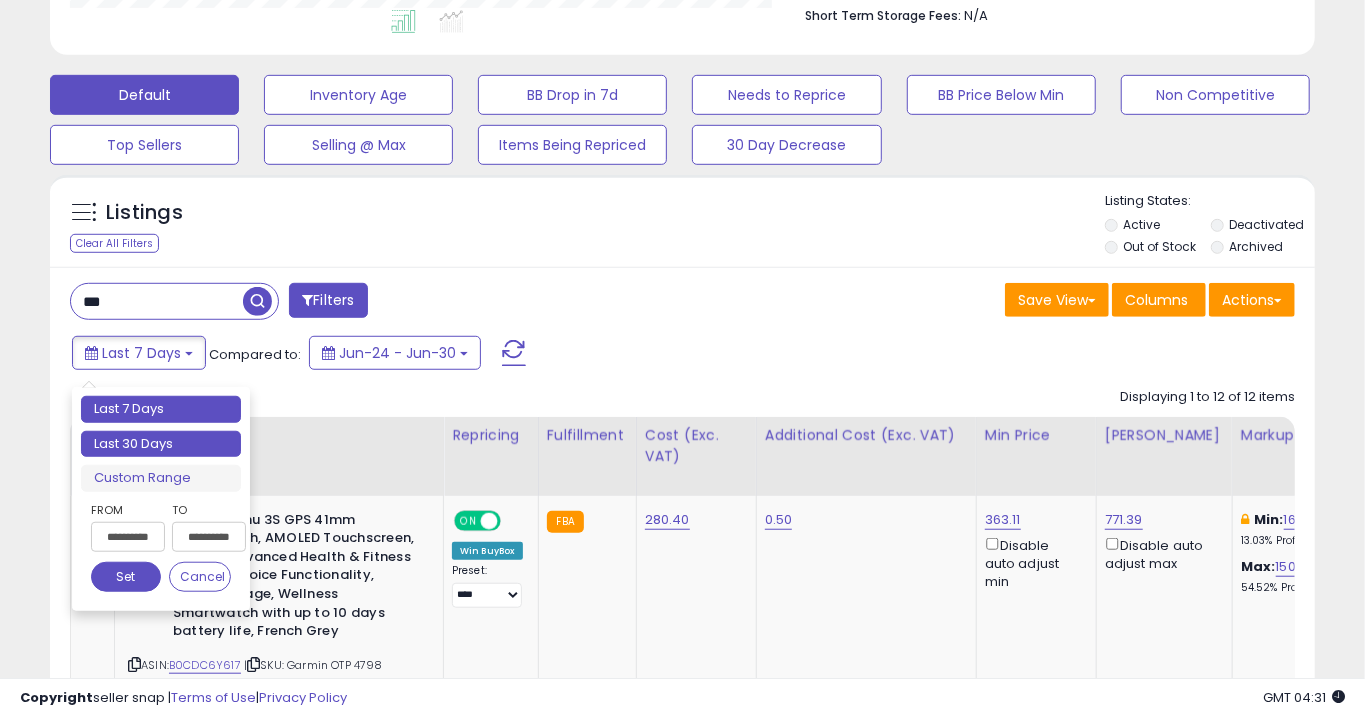 click on "Last 30 Days" at bounding box center (161, 444) 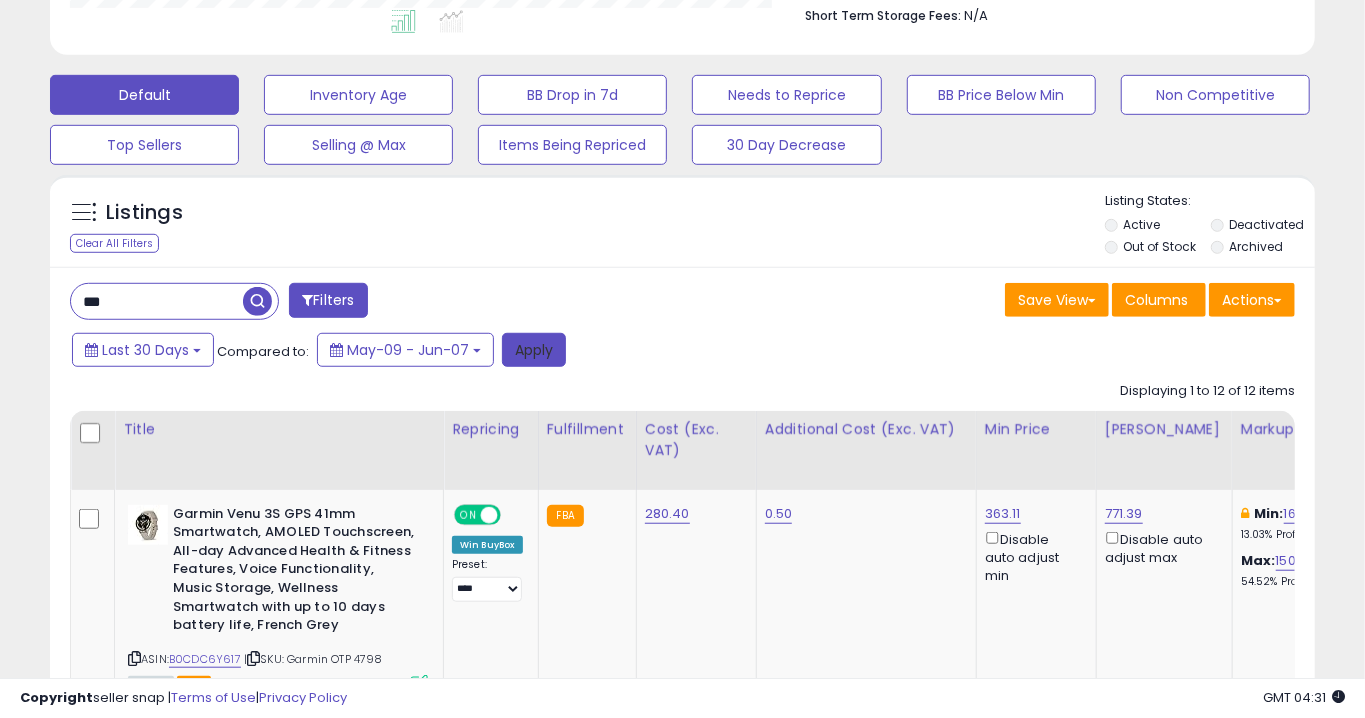 click on "Apply" at bounding box center (534, 350) 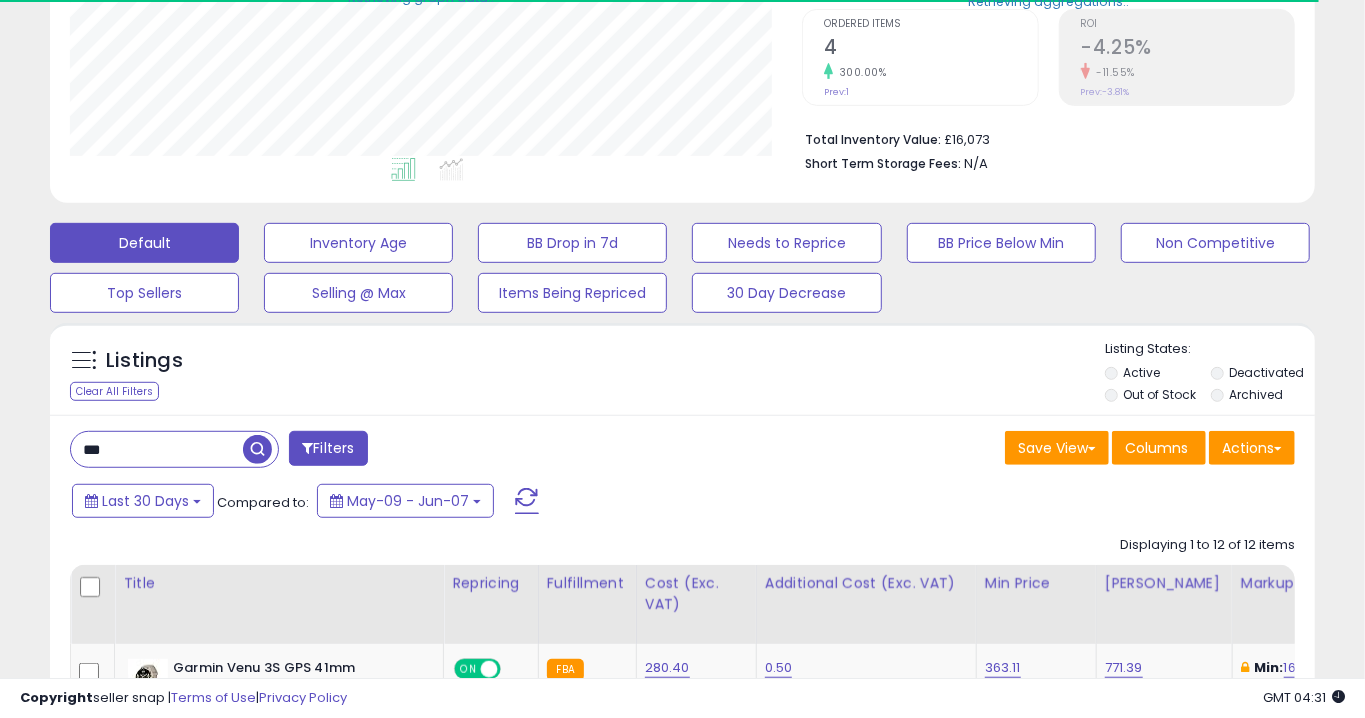 scroll, scrollTop: 607, scrollLeft: 0, axis: vertical 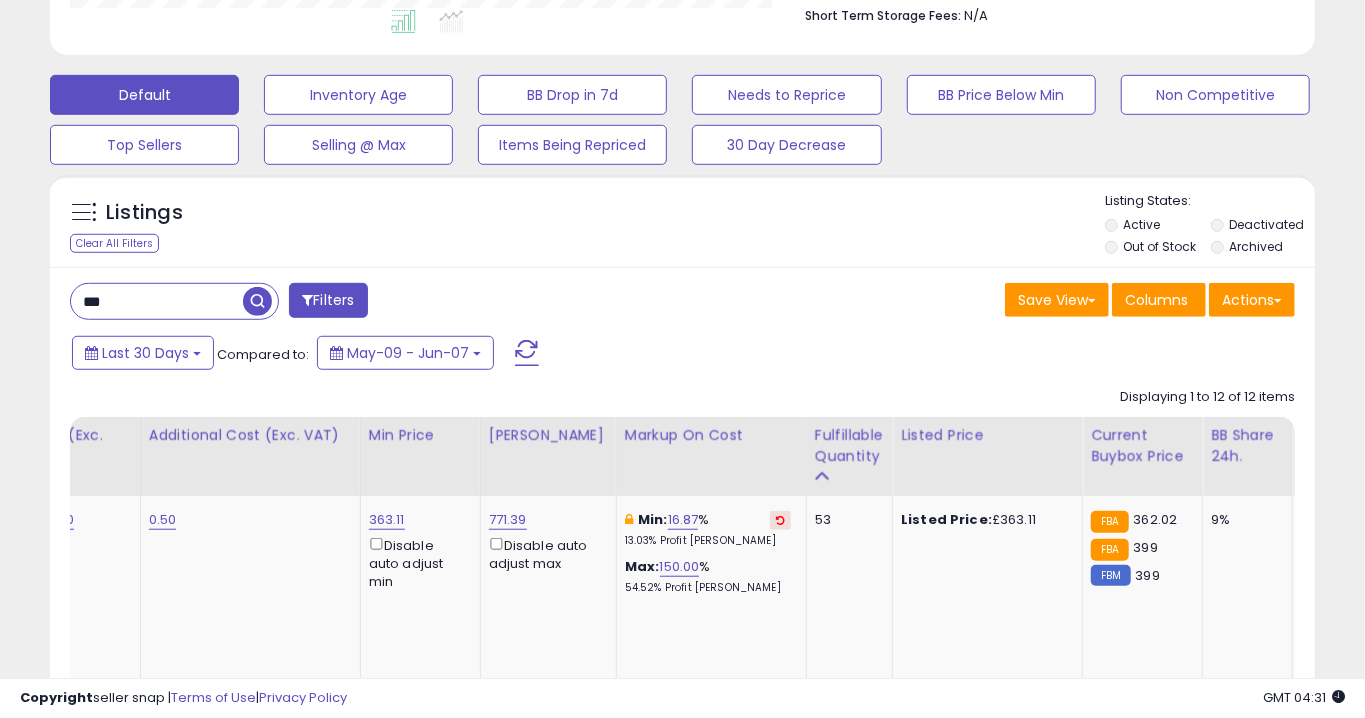 click on "**********" at bounding box center (682, 1320) 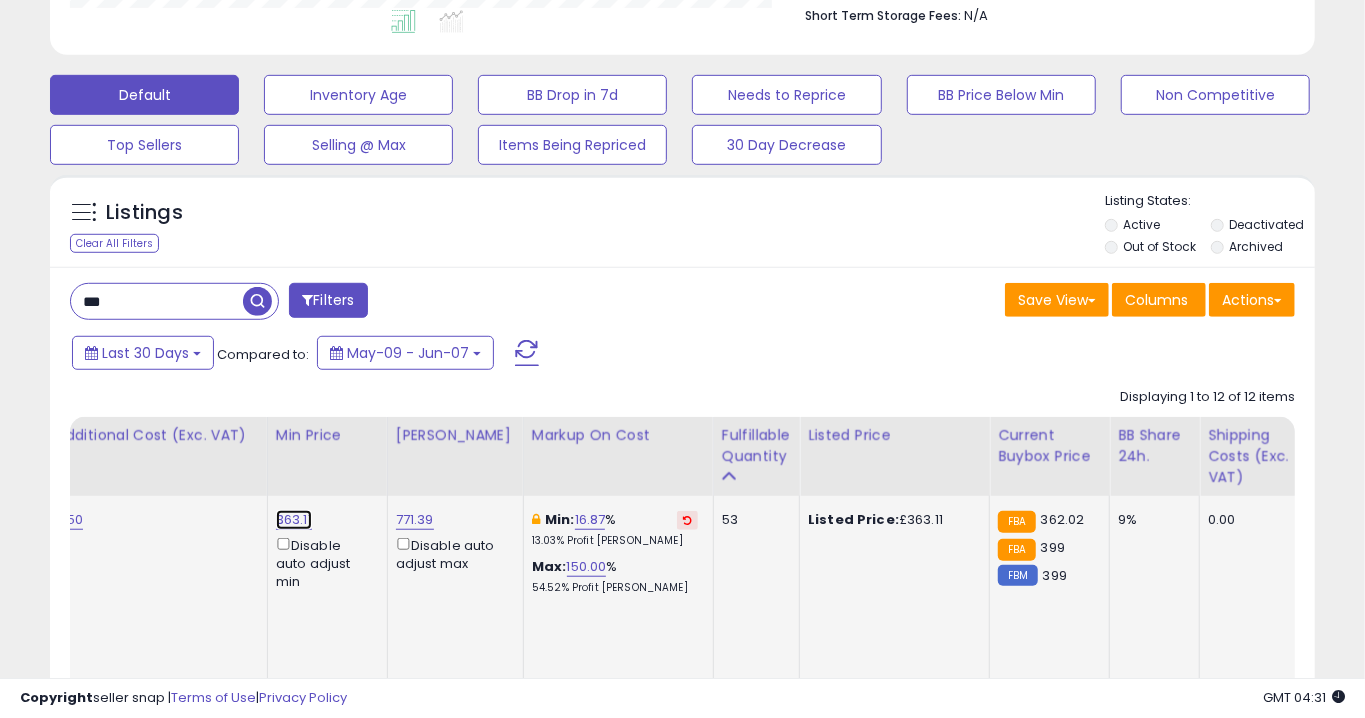 click on "363.11" at bounding box center [294, 520] 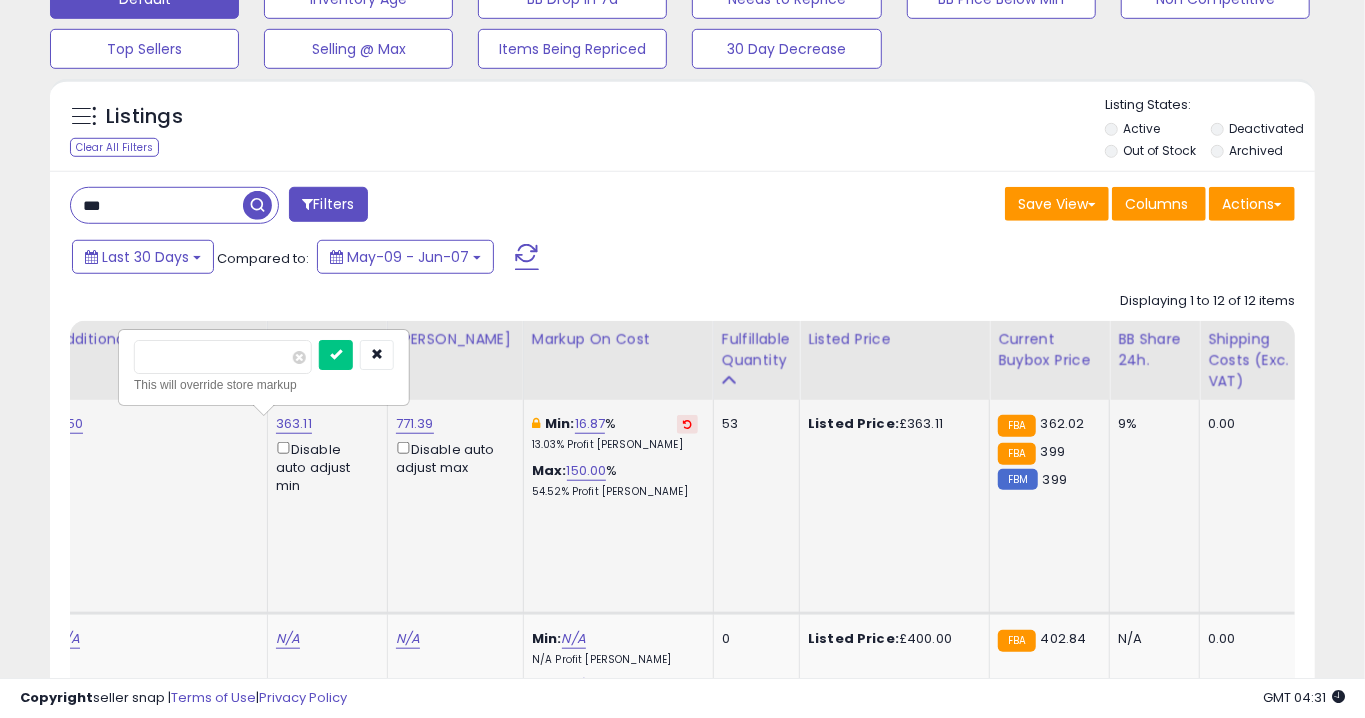 click on "******" at bounding box center (223, 357) 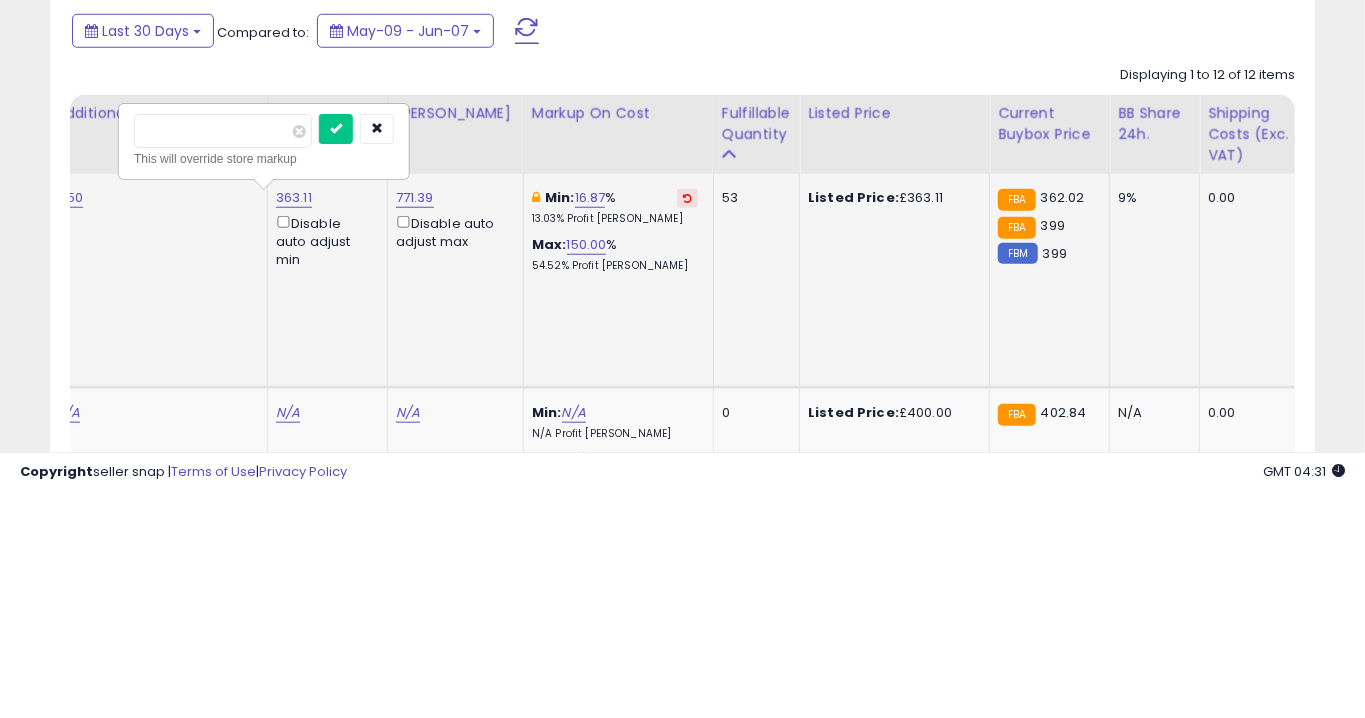 type on "******" 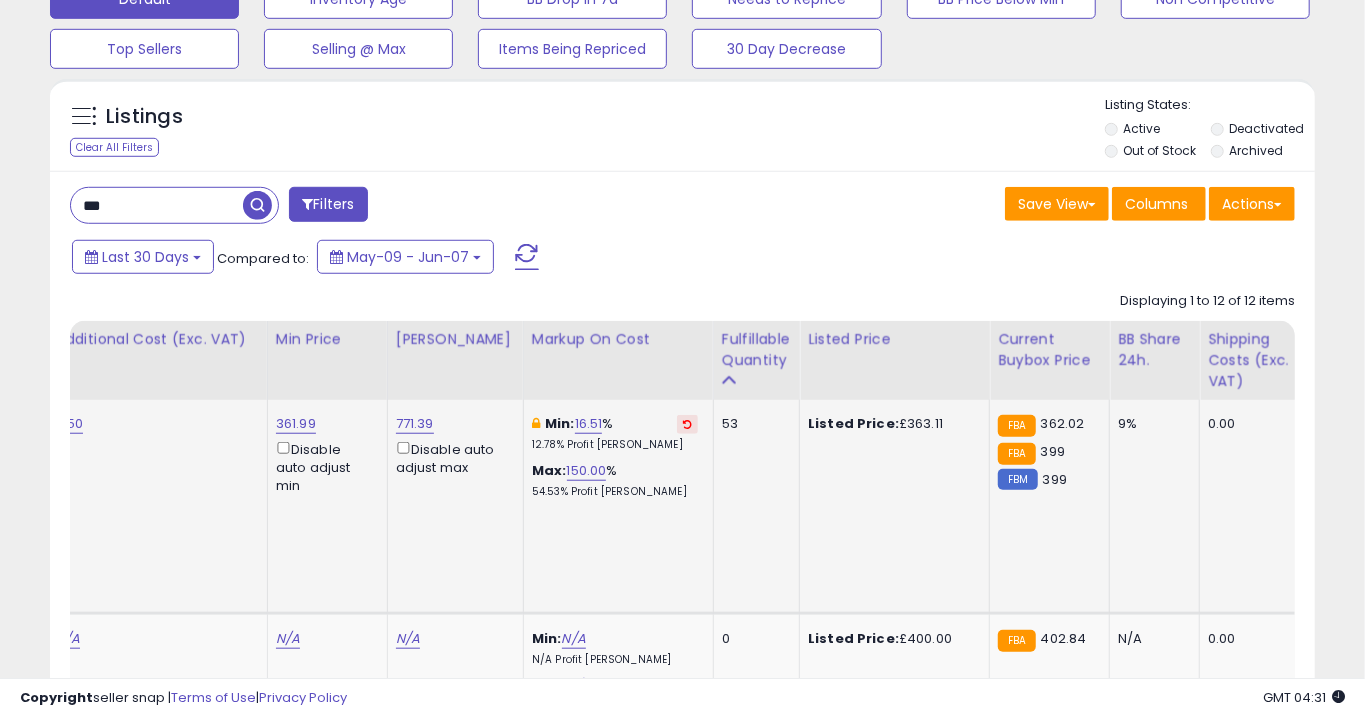 click on "***" at bounding box center (157, 205) 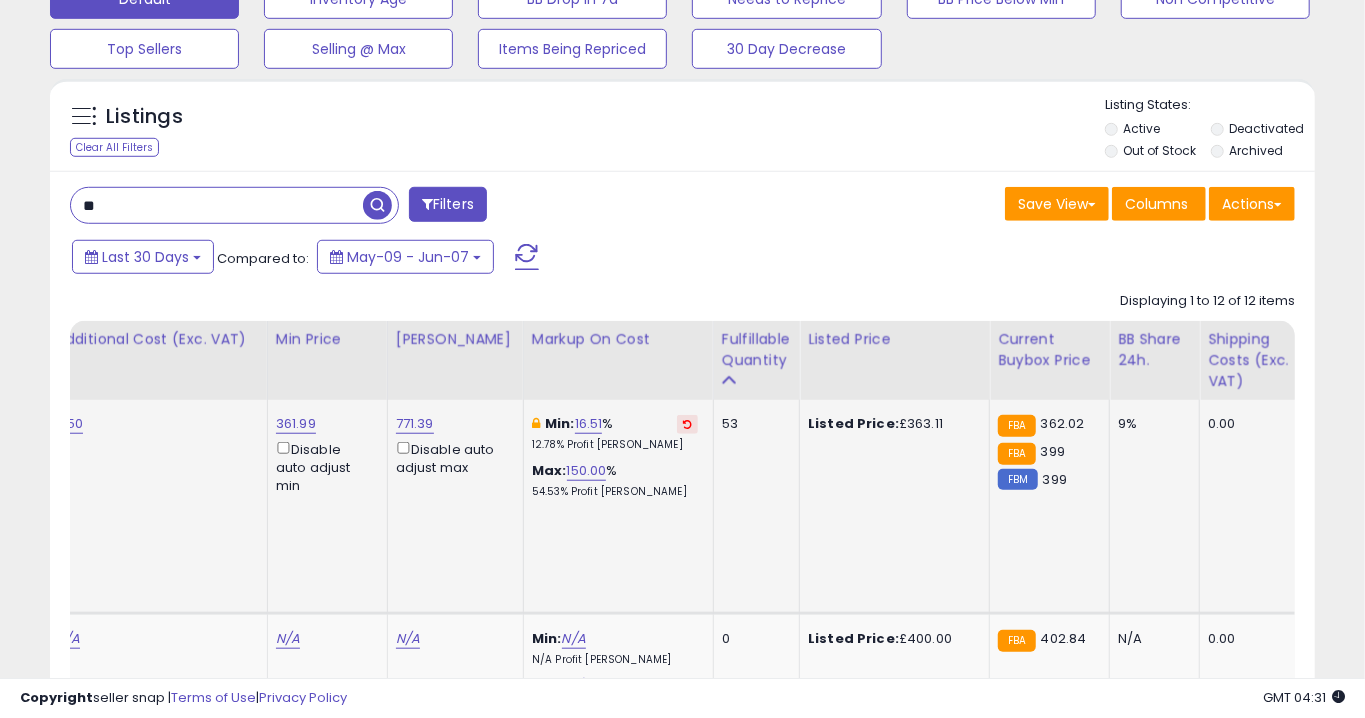 type on "*" 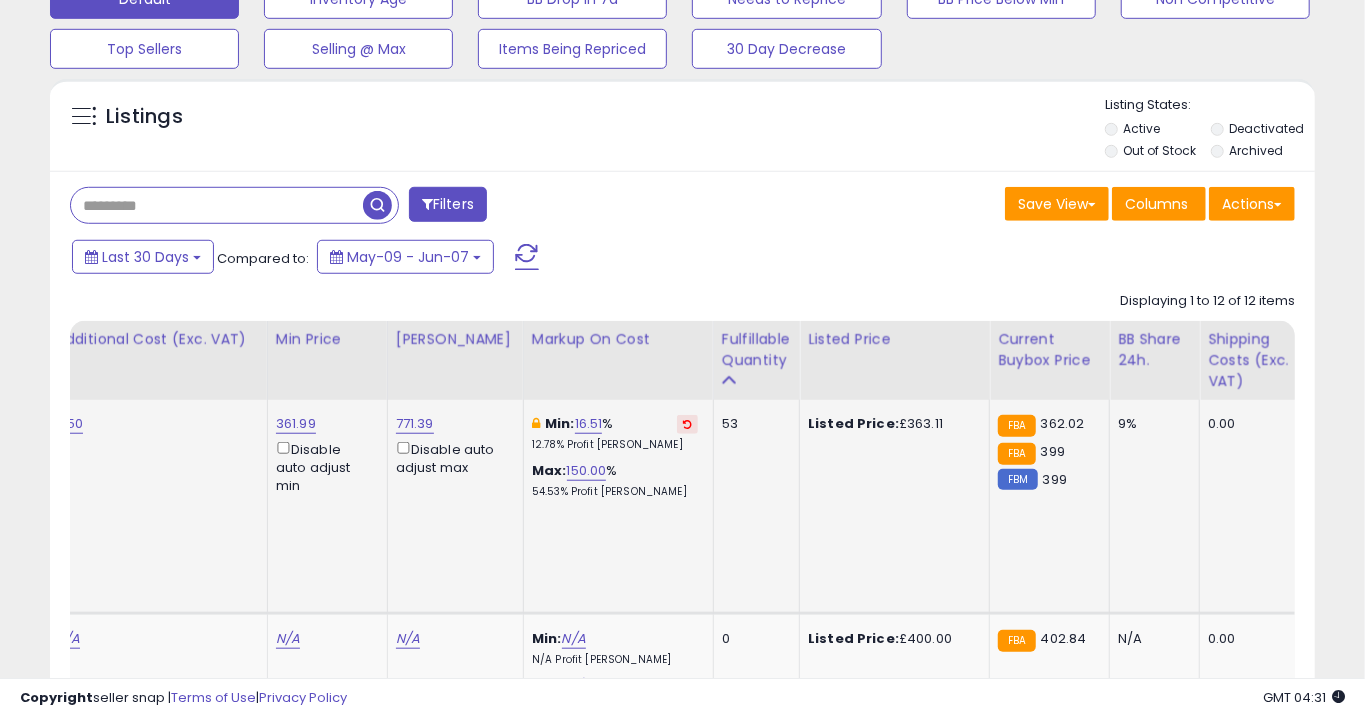 type 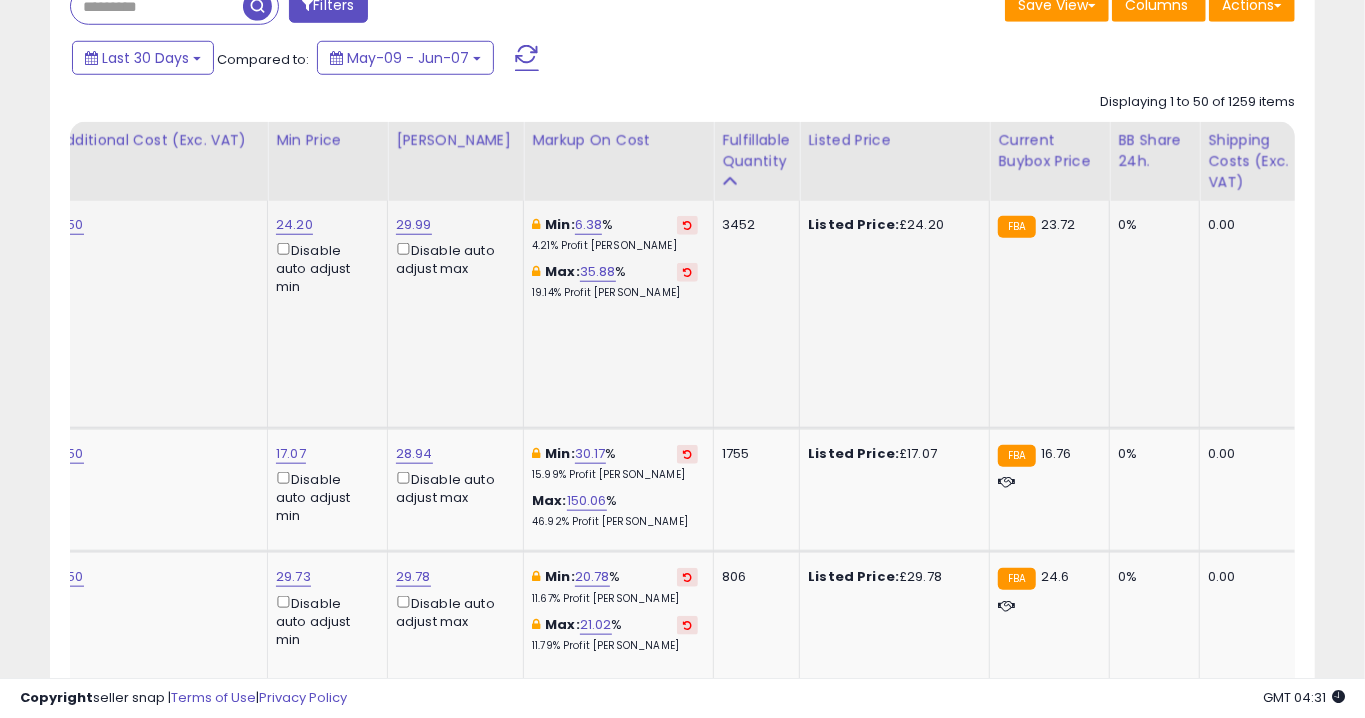 click at bounding box center [687, 225] 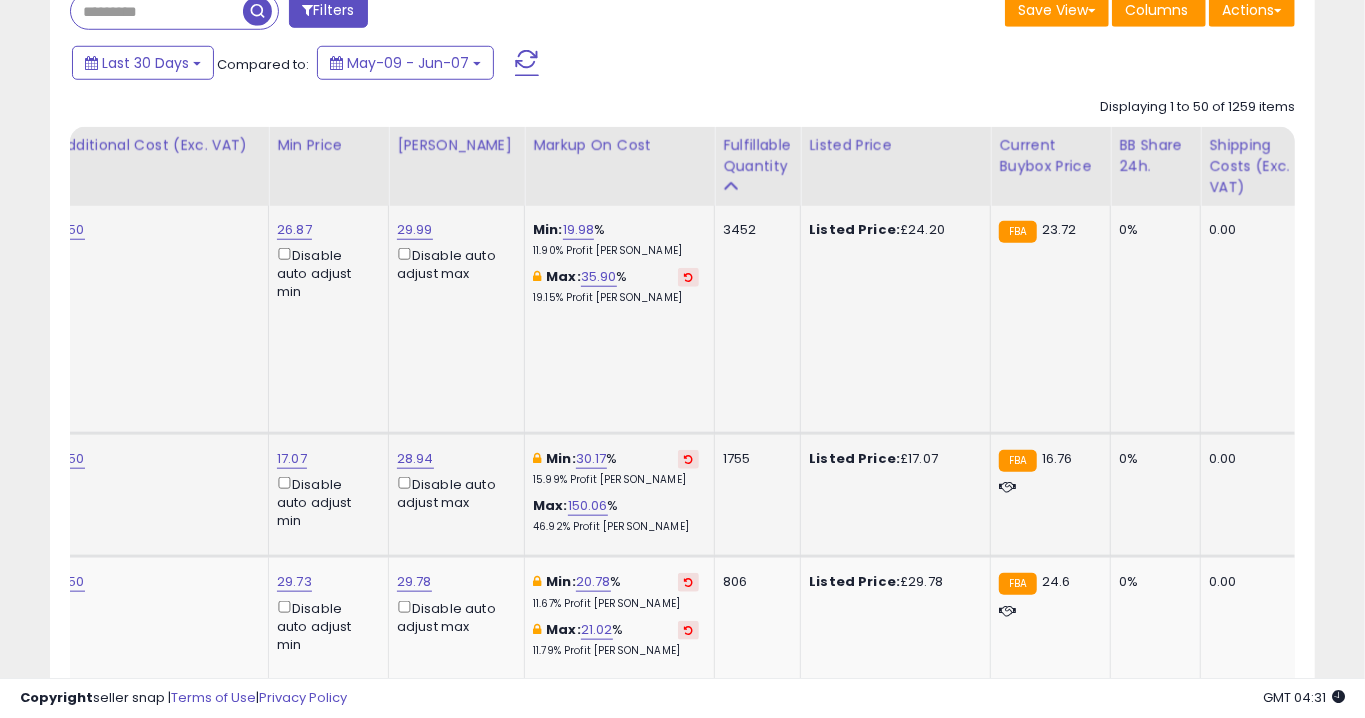 click at bounding box center (688, 459) 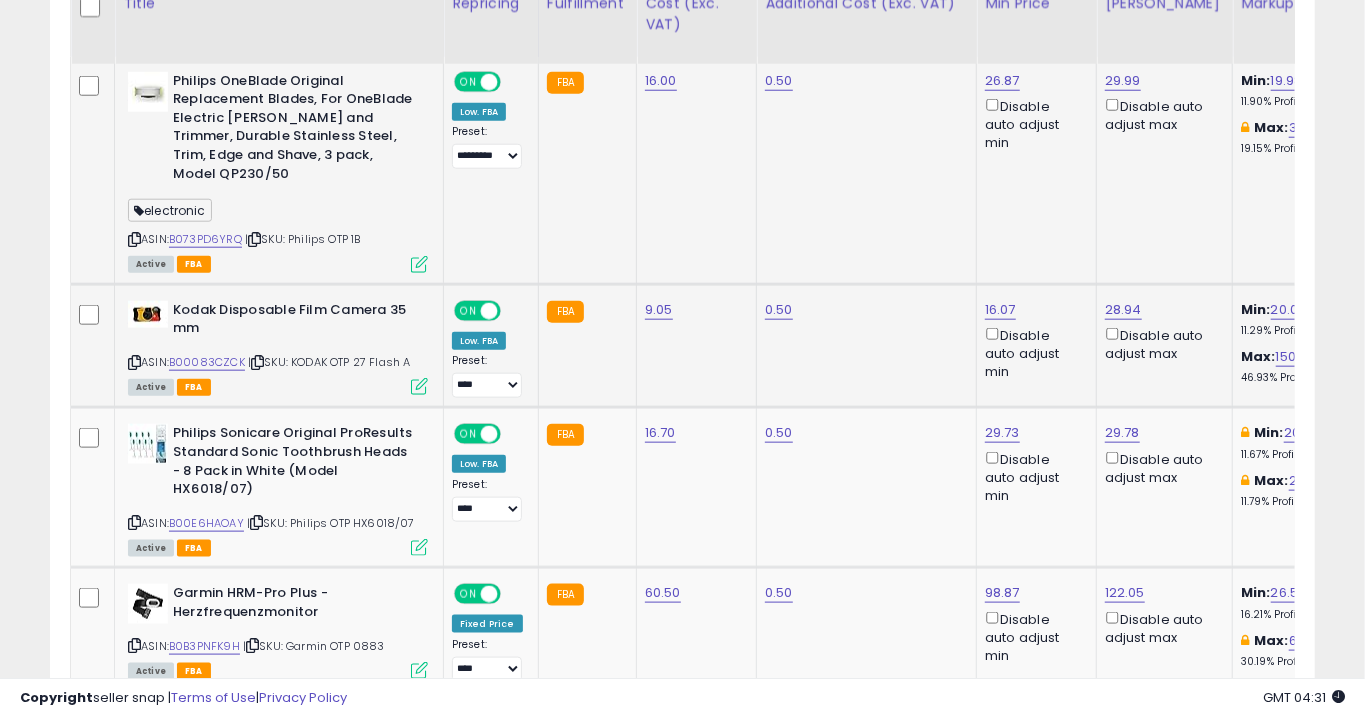 click at bounding box center (419, 386) 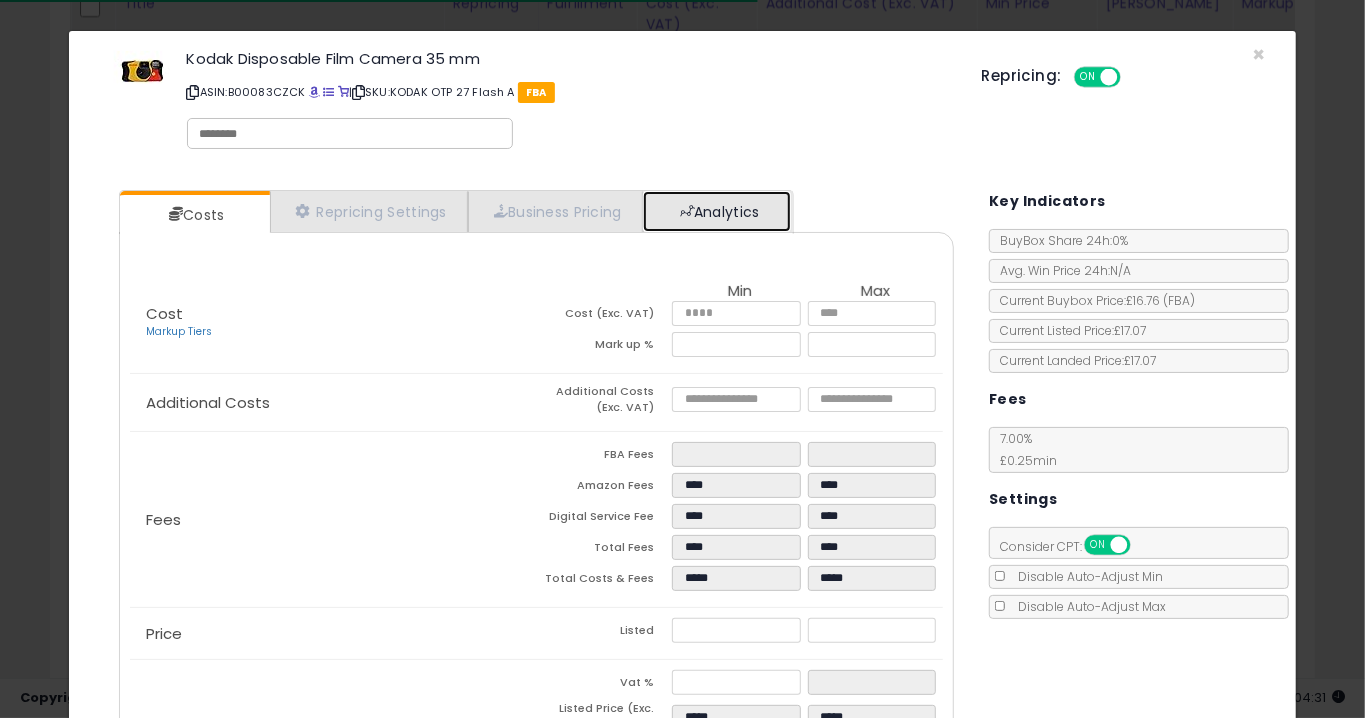 click on "Analytics" at bounding box center (717, 211) 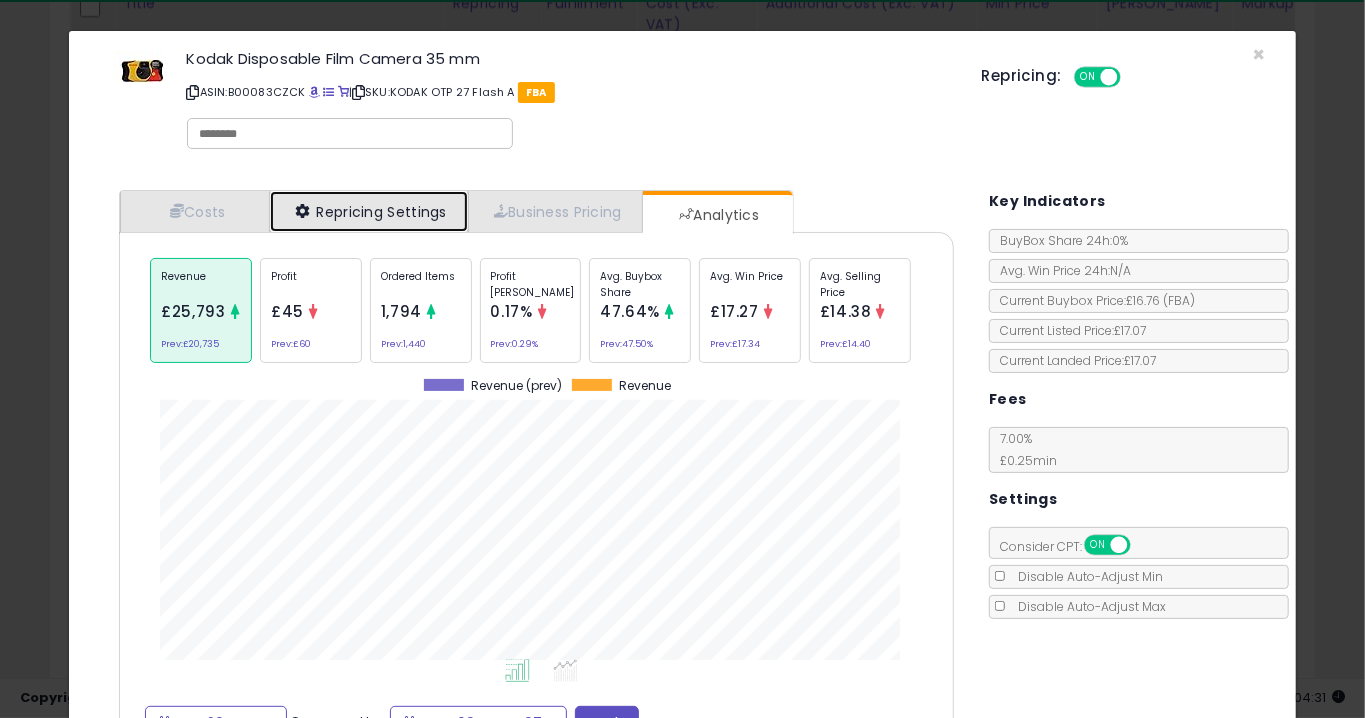 click on "Repricing Settings" at bounding box center [369, 211] 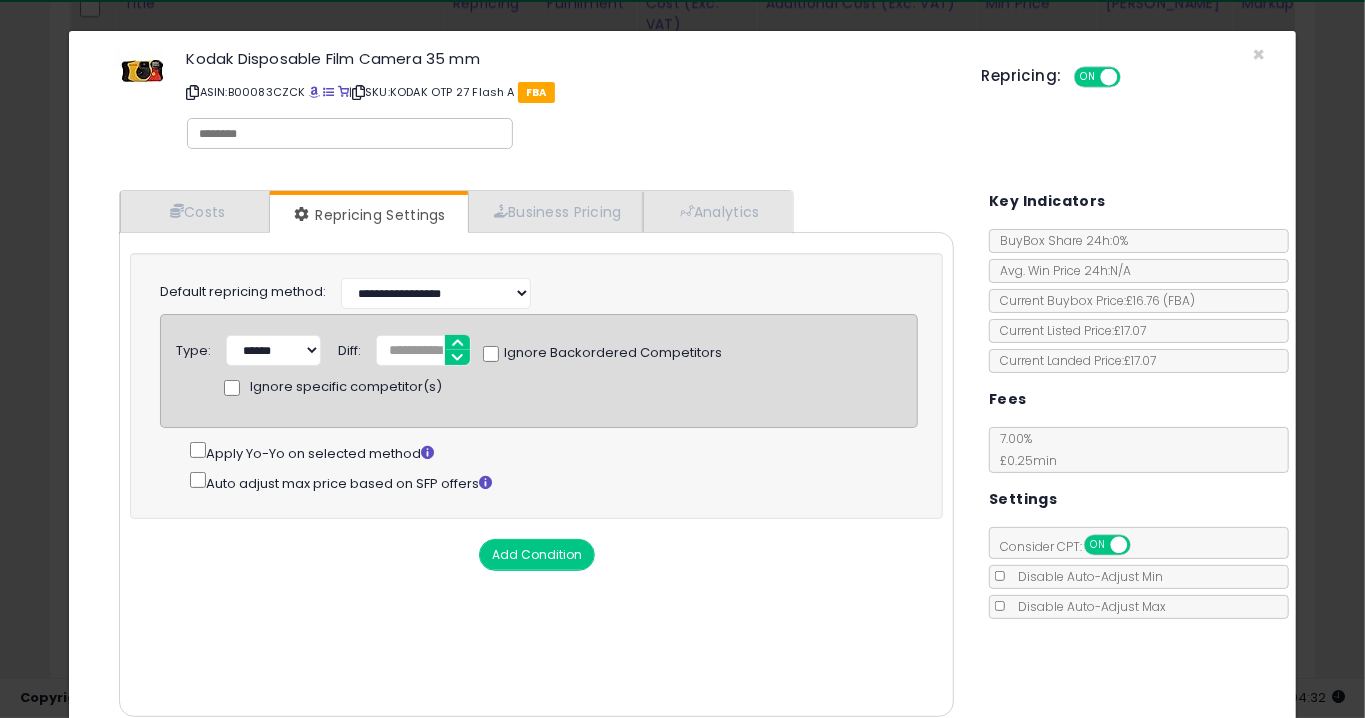 click on "× Close
Kodak Disposable Film Camera 35 mm
ASIN:  B00083CZCK
|
SKU:  KODAK OTP 27 Flash A
FBA
Repricing:
ON   OFF
Retrieving listing data..." 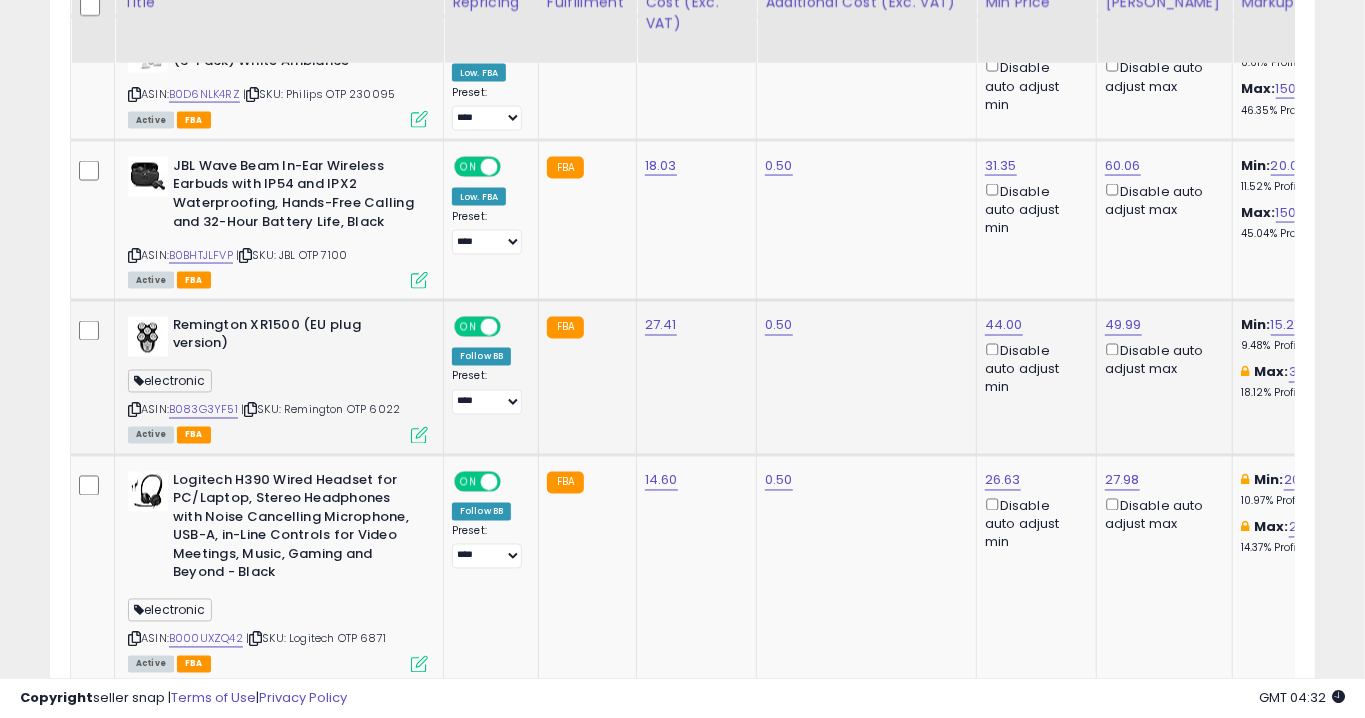 click at bounding box center (419, 435) 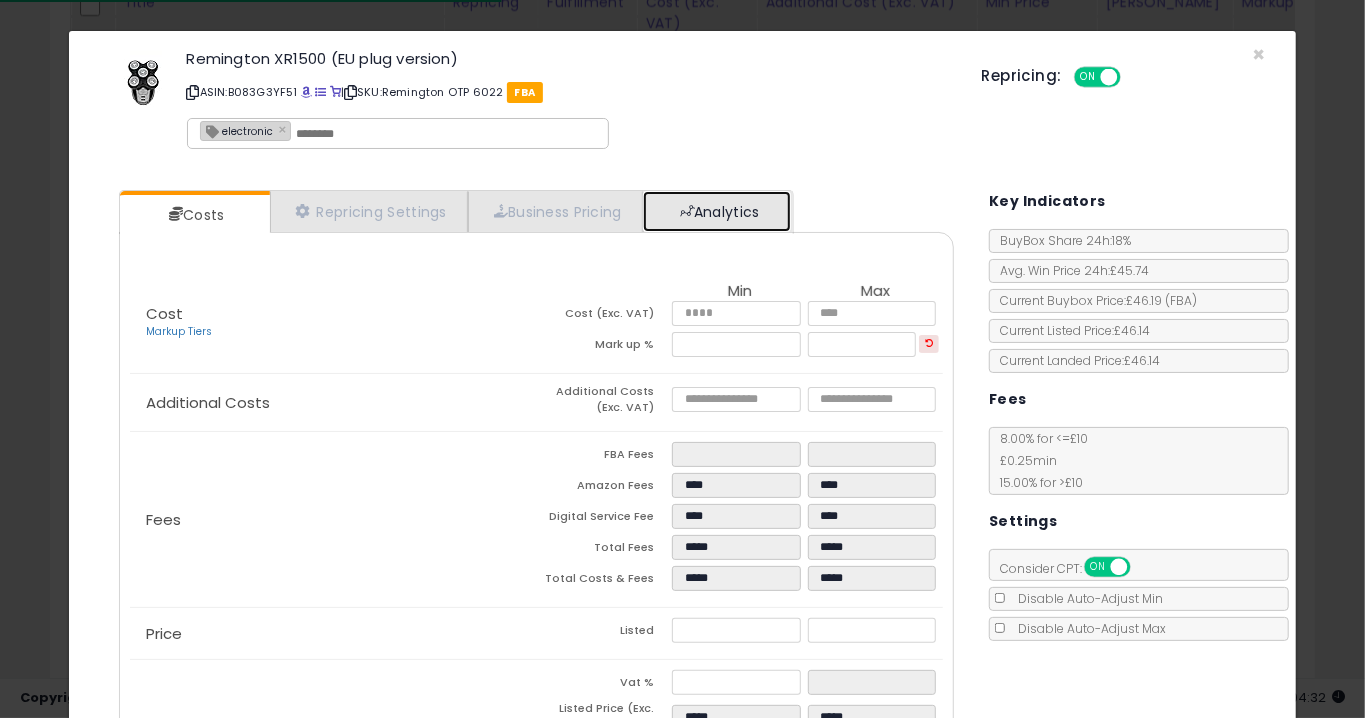 click on "Analytics" at bounding box center [717, 211] 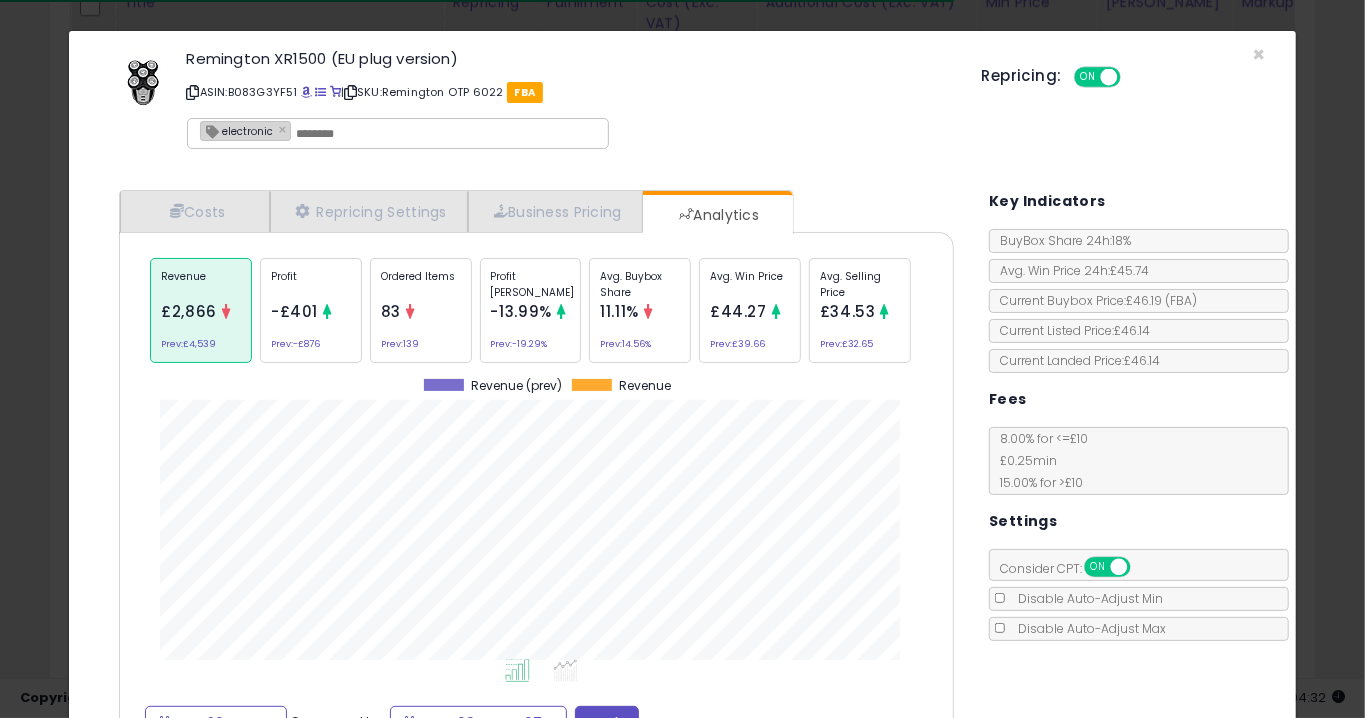 click on "Ordered Items
83
Prev:  139" 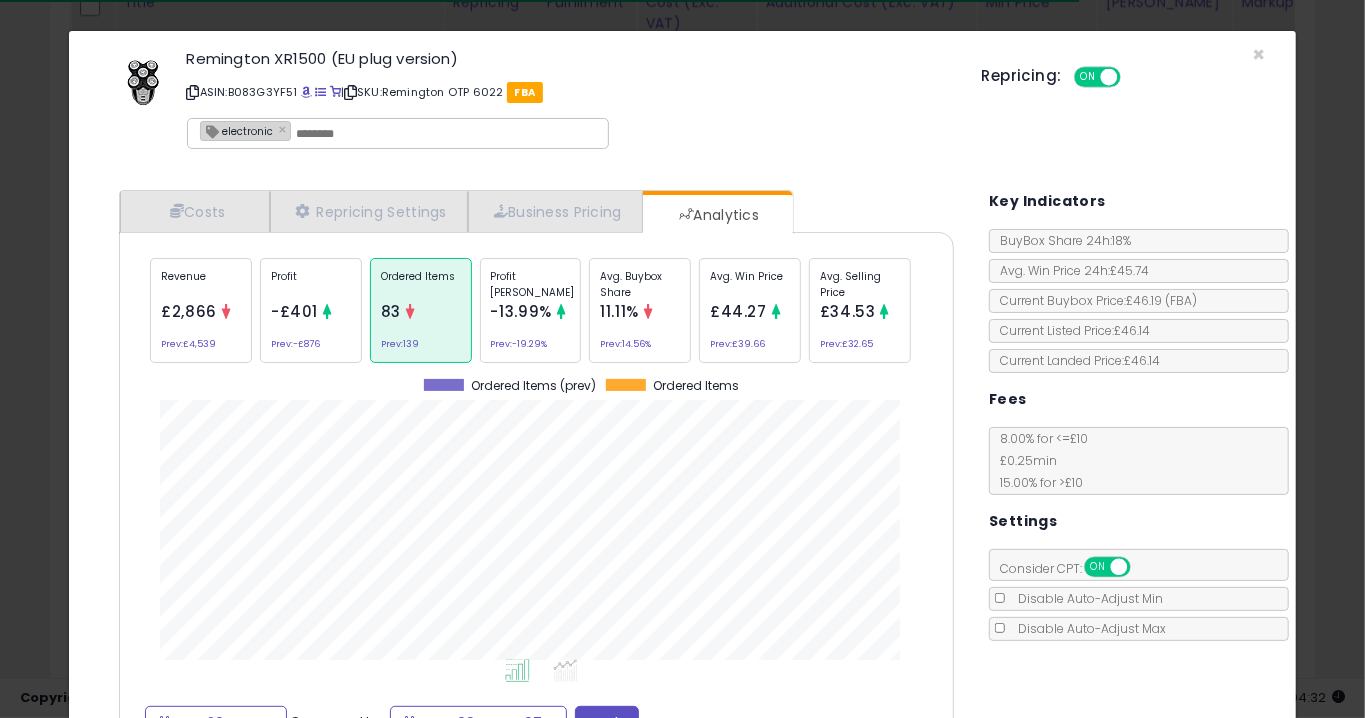 click on "× Close
Remington XR1500 (EU plug version)
ASIN:  B083G3YF51
|
SKU:  Remington OTP 6022
FBA
electronic ×
Repricing:
ON   OFF
Retrieving listing data...
*" 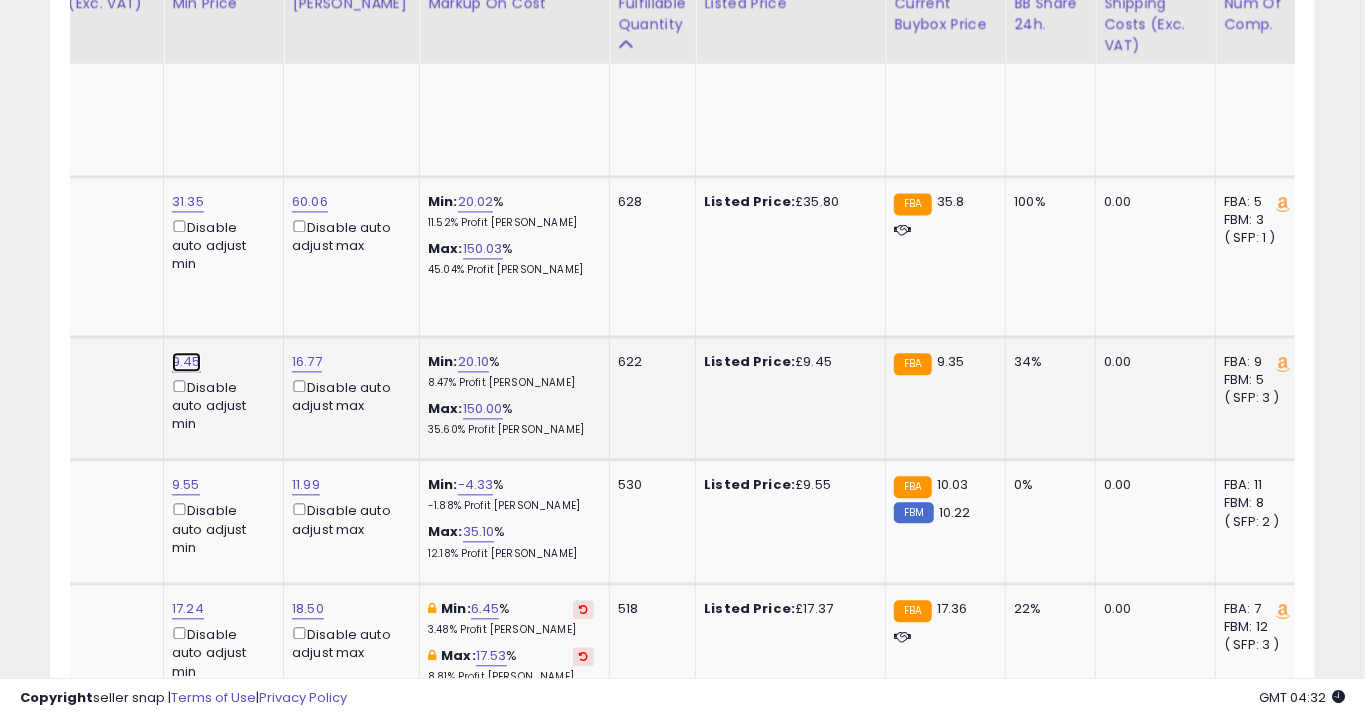 click on "9.45" at bounding box center (189, -1102) 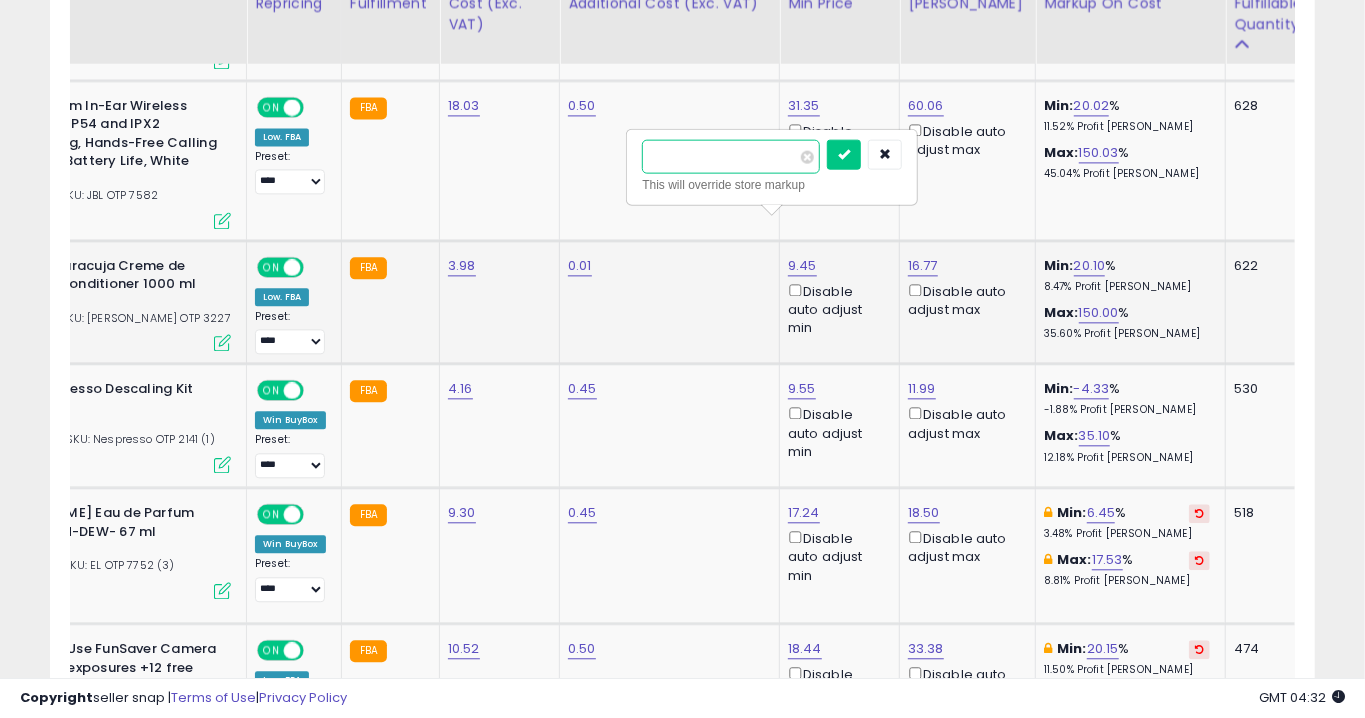 type on "****" 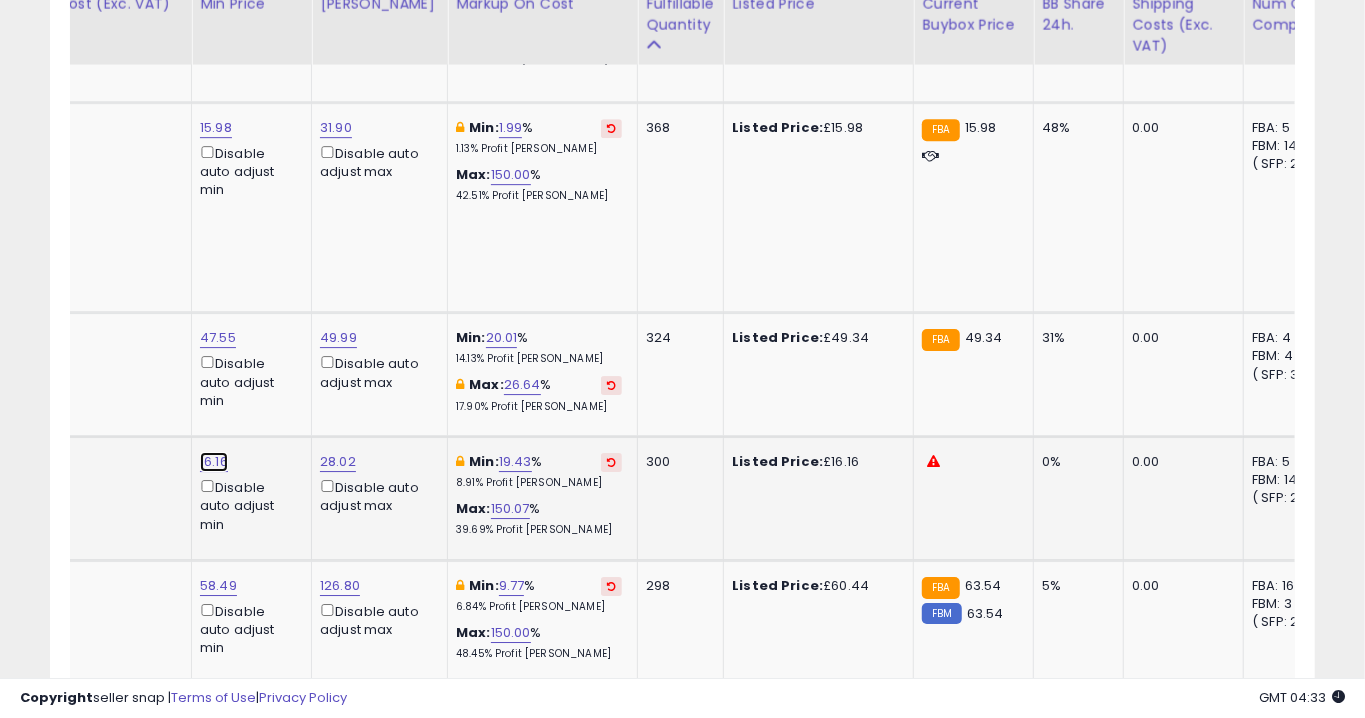 click on "16.16" at bounding box center (217, -2207) 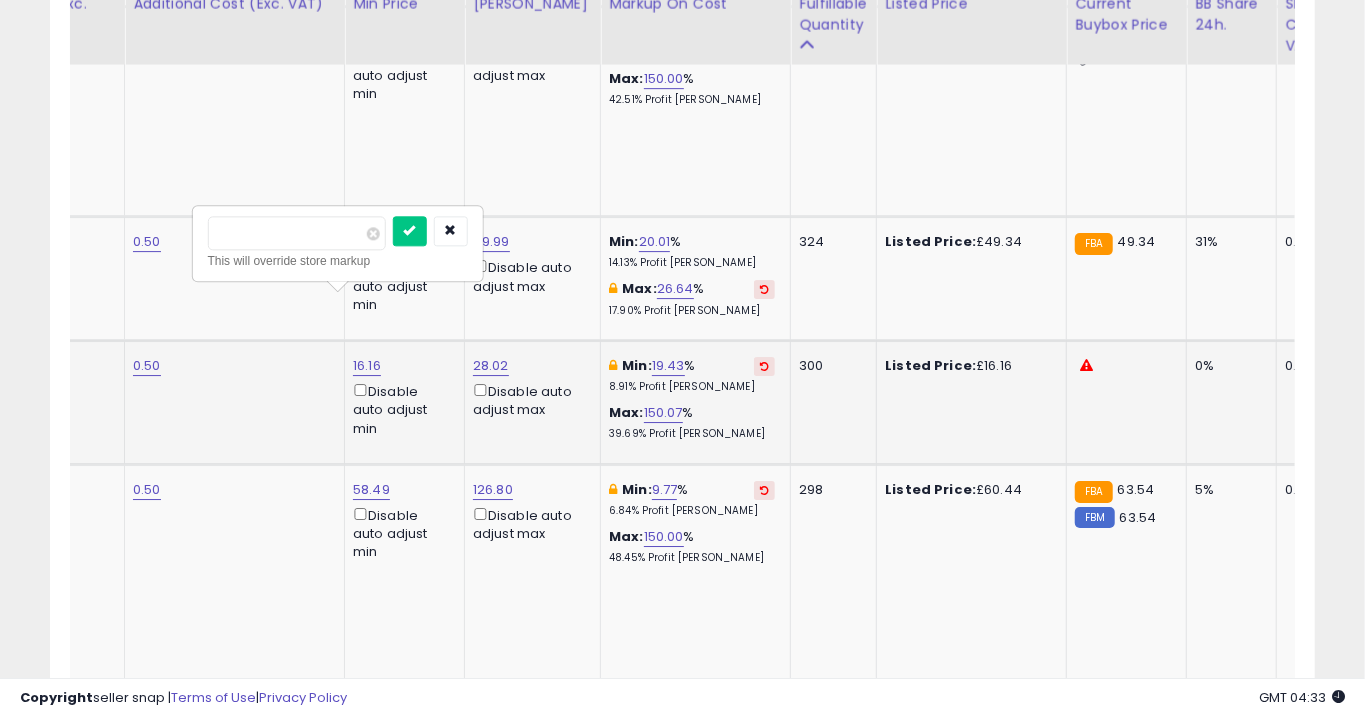 type on "*****" 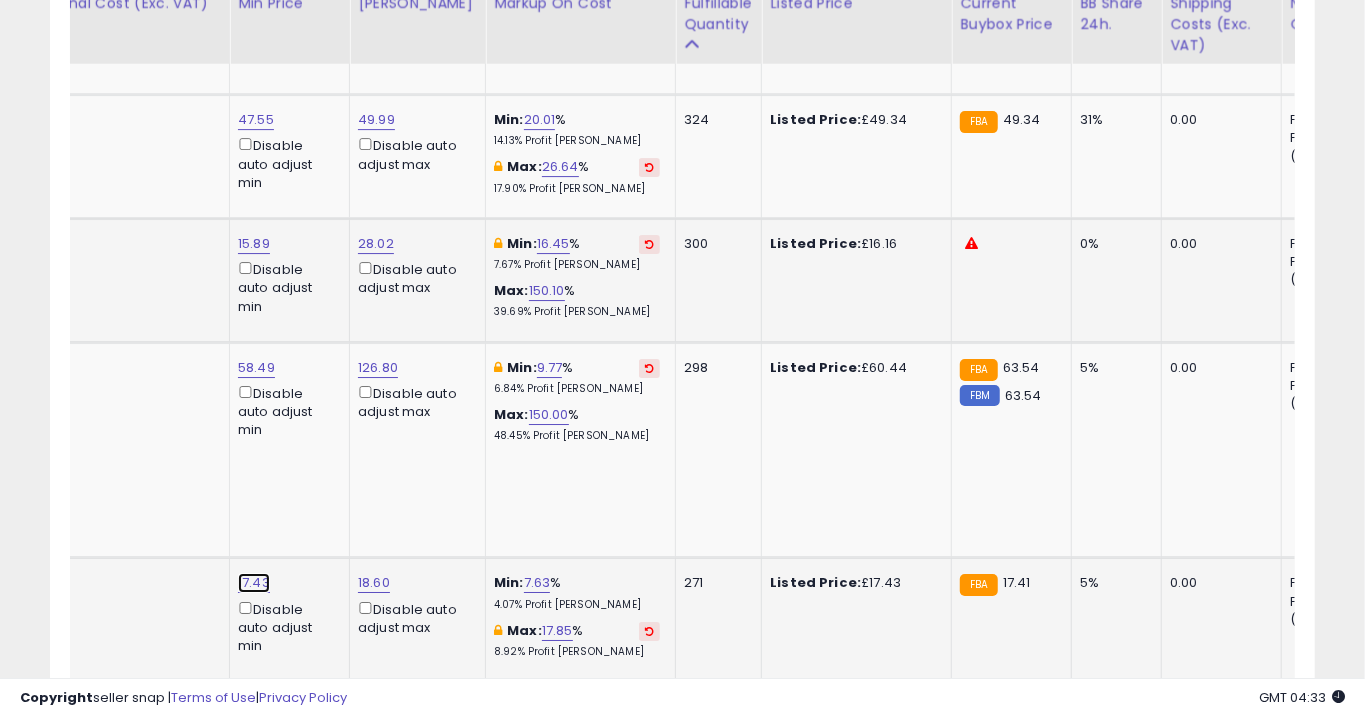 click on "17.43" at bounding box center (255, -2425) 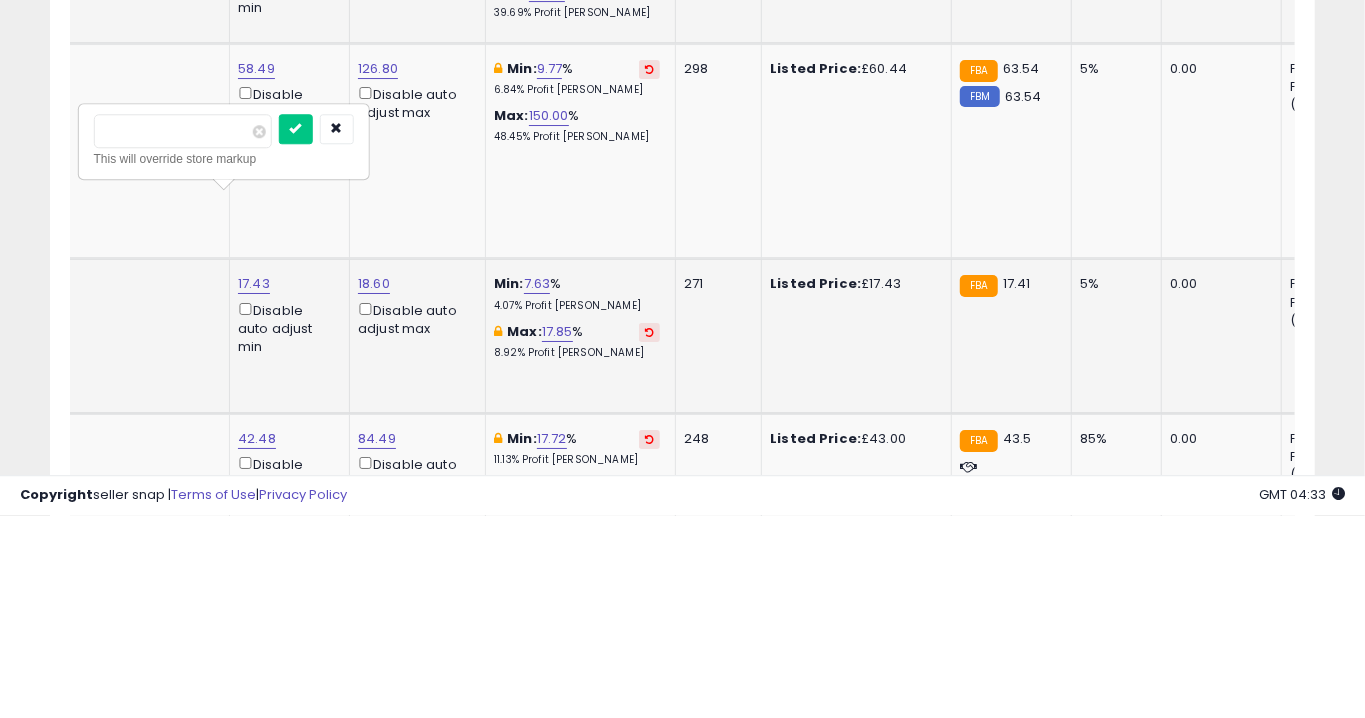 type on "****" 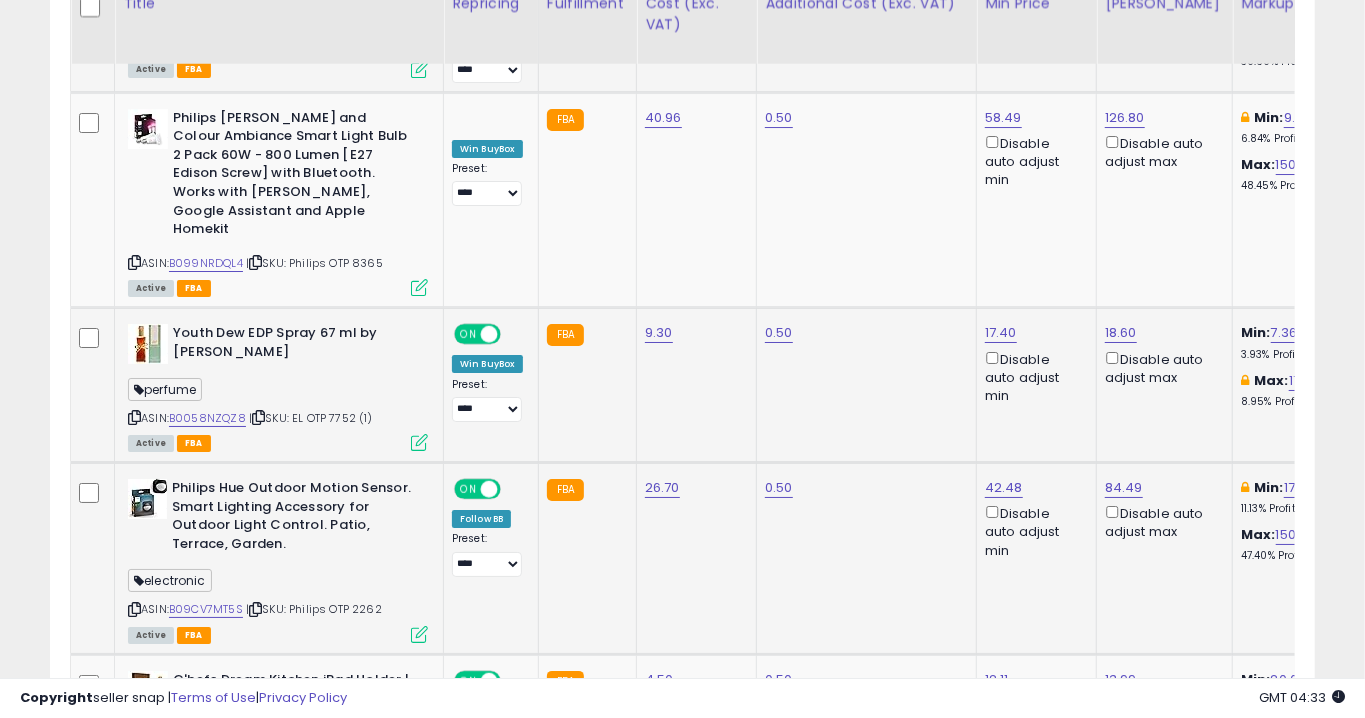 click at bounding box center [419, 634] 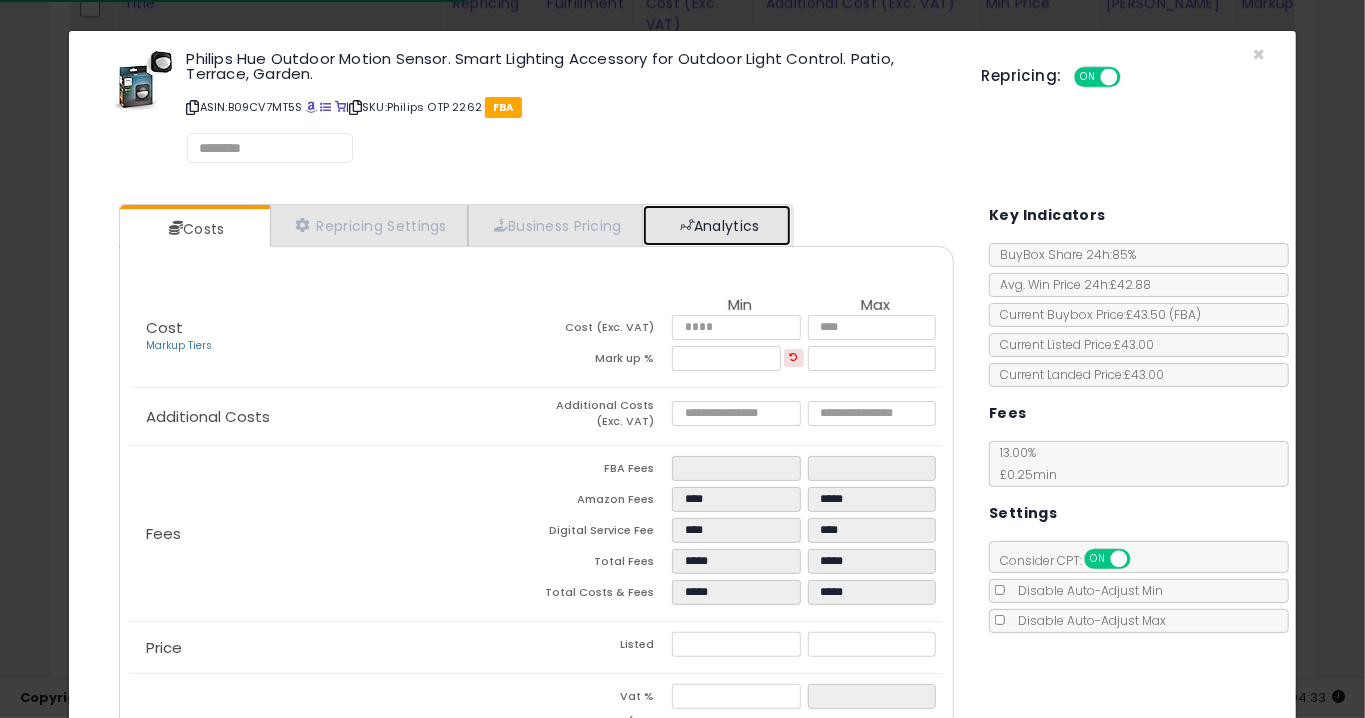 click on "Analytics" at bounding box center (717, 225) 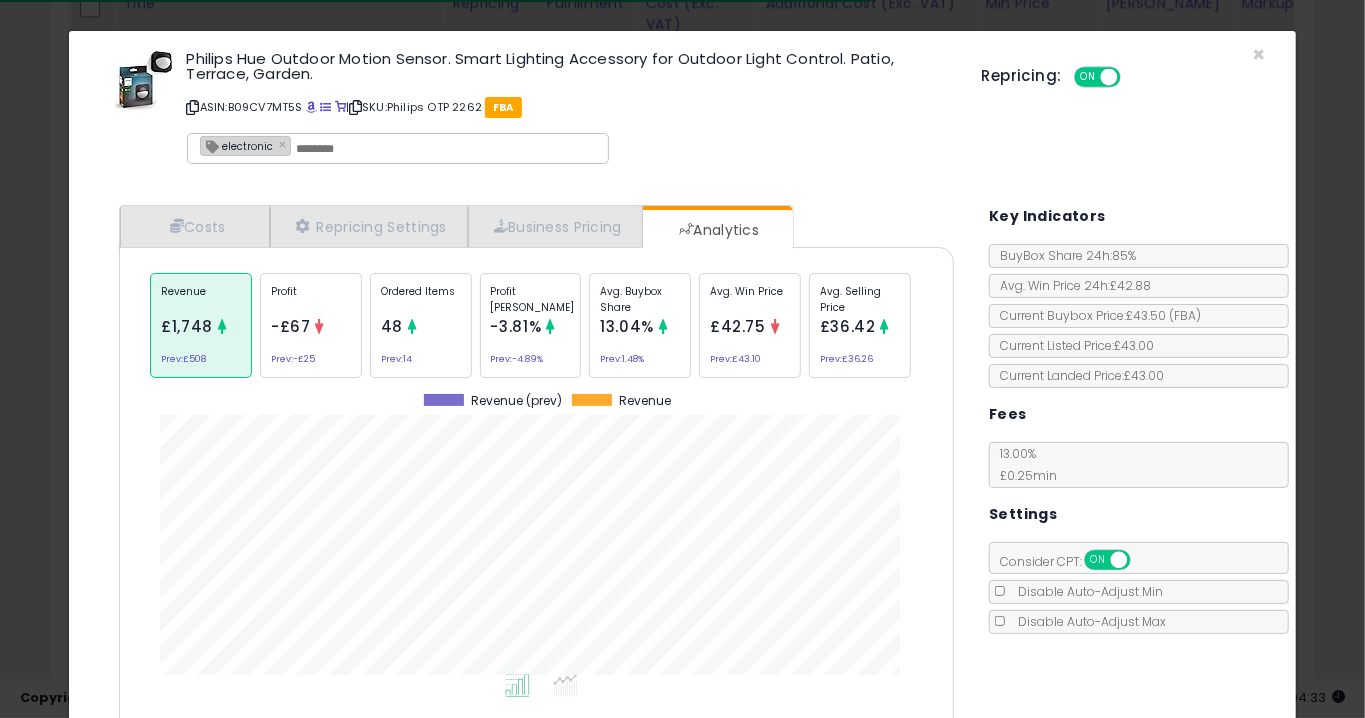click on "Ordered Items
48
Prev:  14" 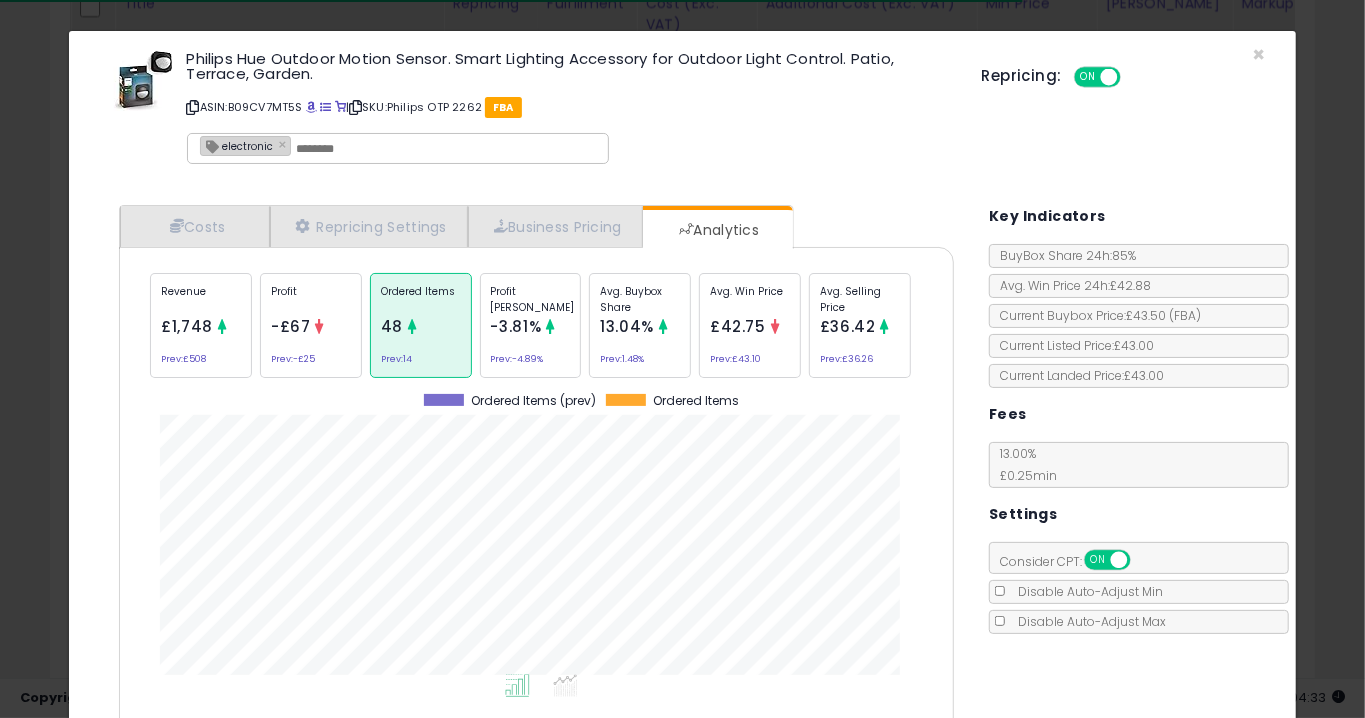 click on "× Close
Philips Hue Outdoor Motion Sensor. Smart Lighting Accessory for Outdoor Light Control. Patio, Terrace, Garden.
ASIN:  B09CV7MT5S
|
SKU:  Philips OTP 2262
FBA
electronic ×
Repricing:
ON   OFF" 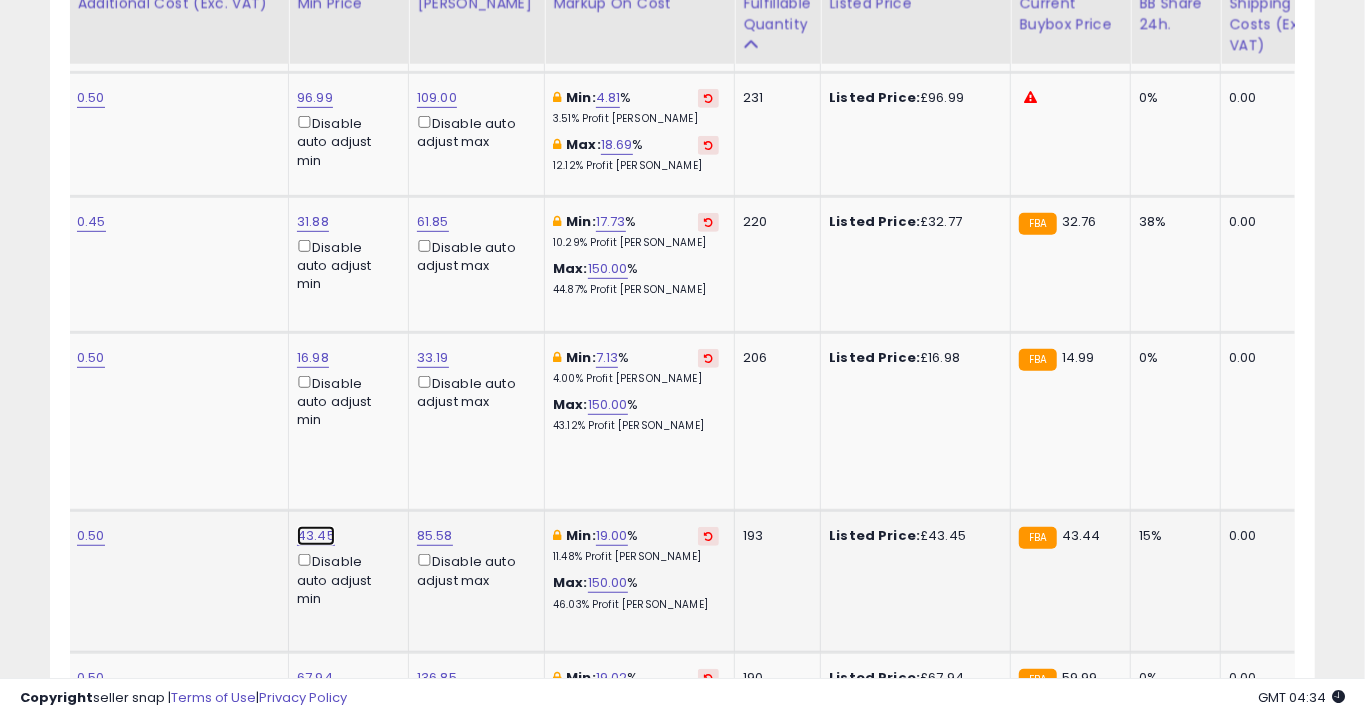 click on "43.45" at bounding box center [314, -3454] 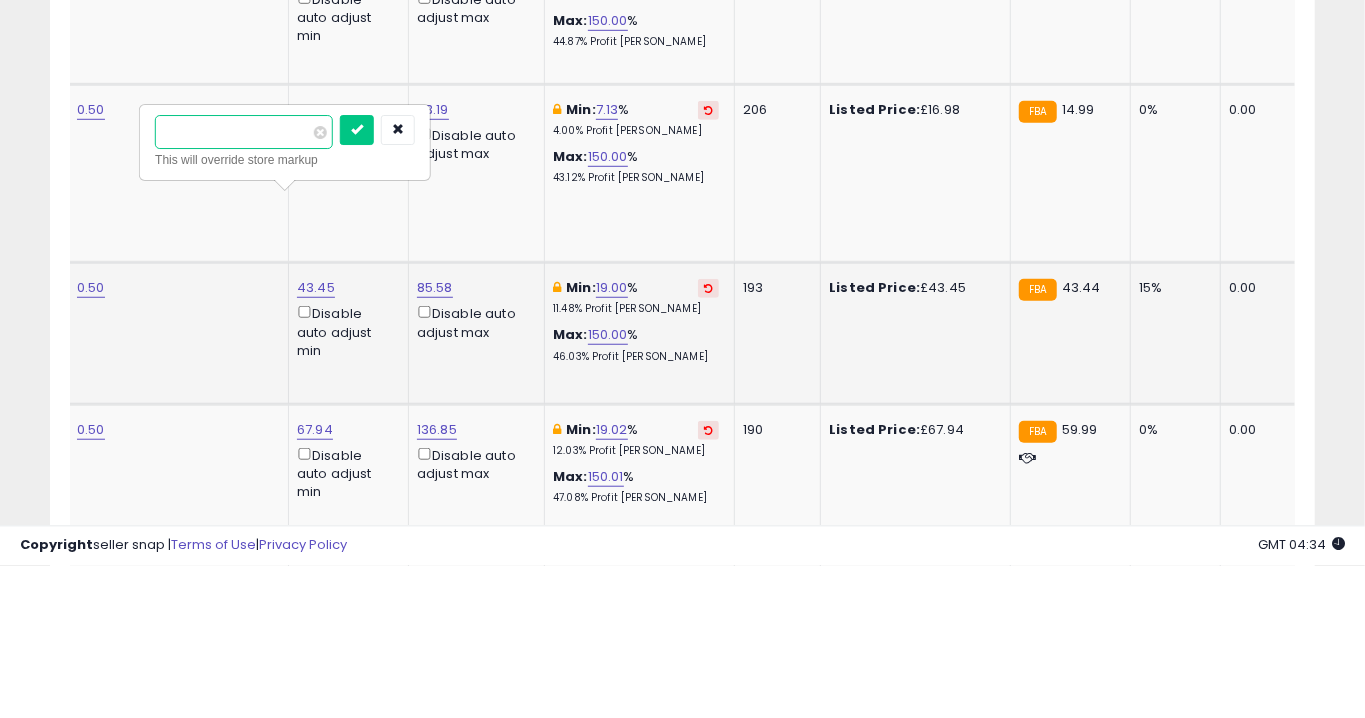 type on "*****" 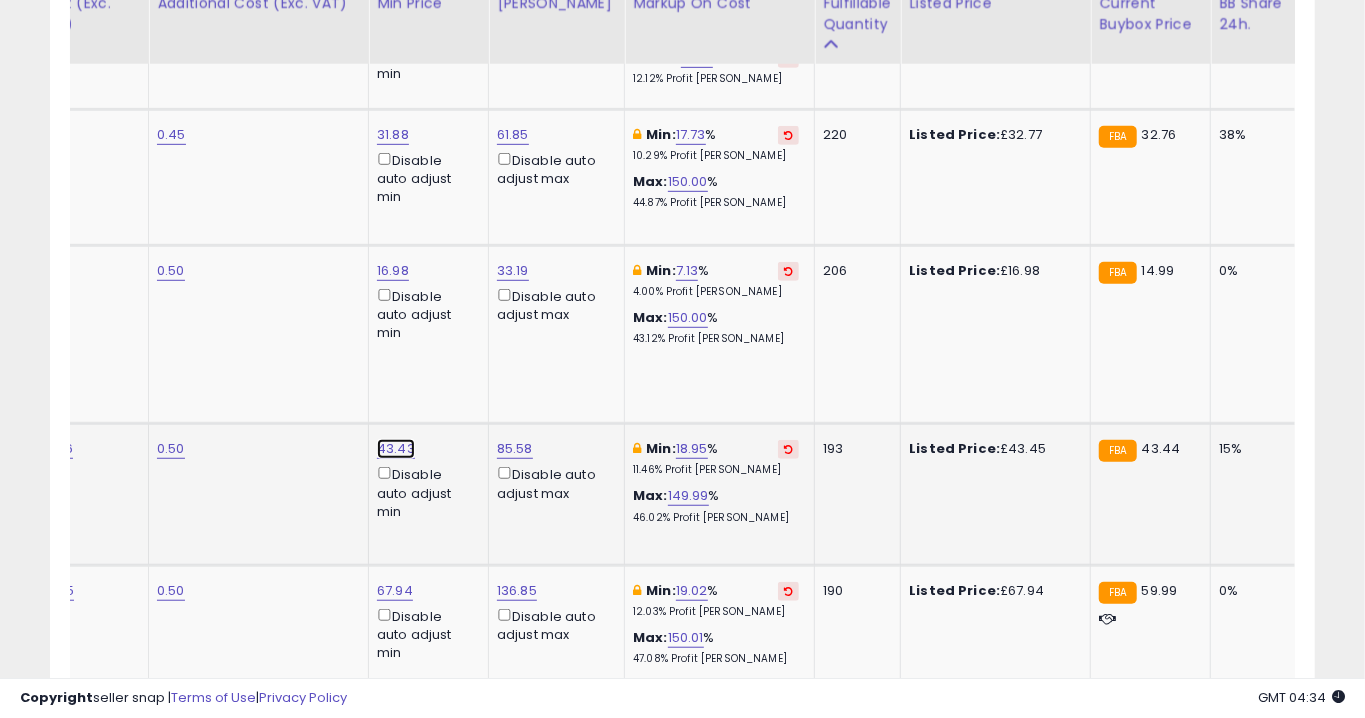 click on "43.43" at bounding box center [394, -3541] 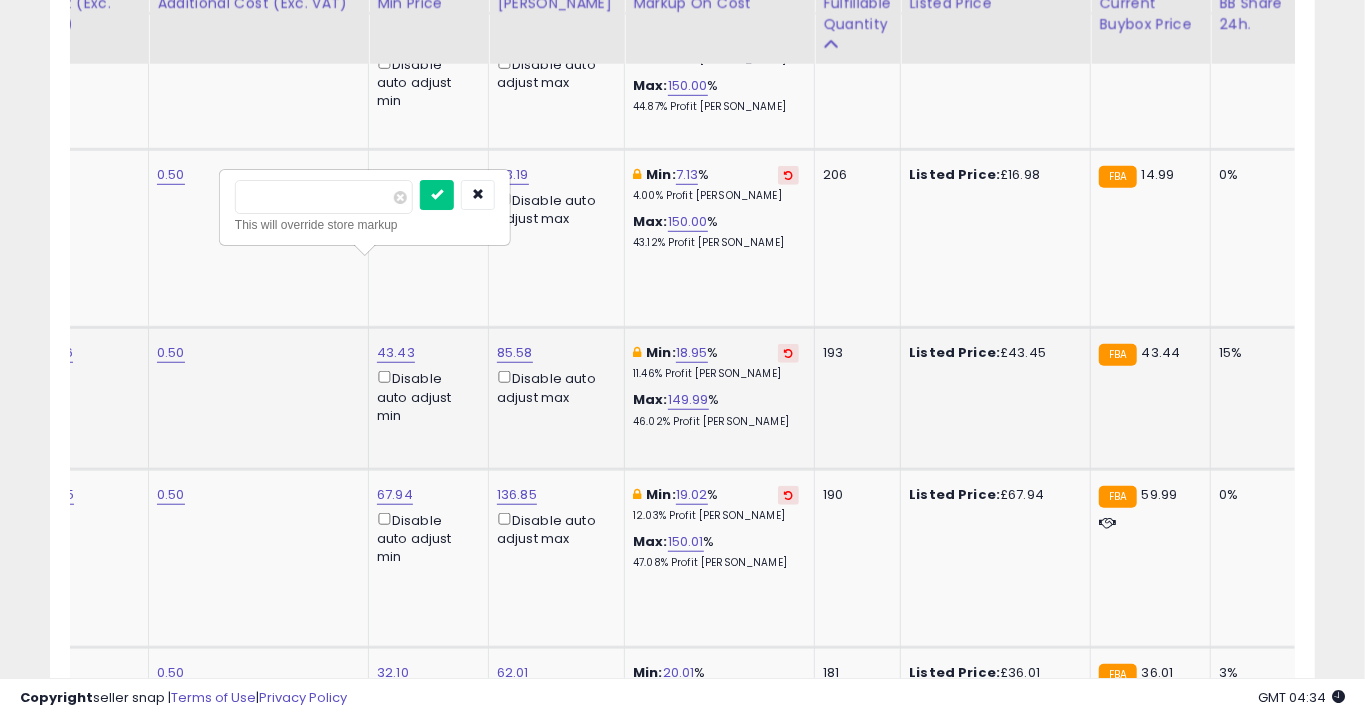 type on "****" 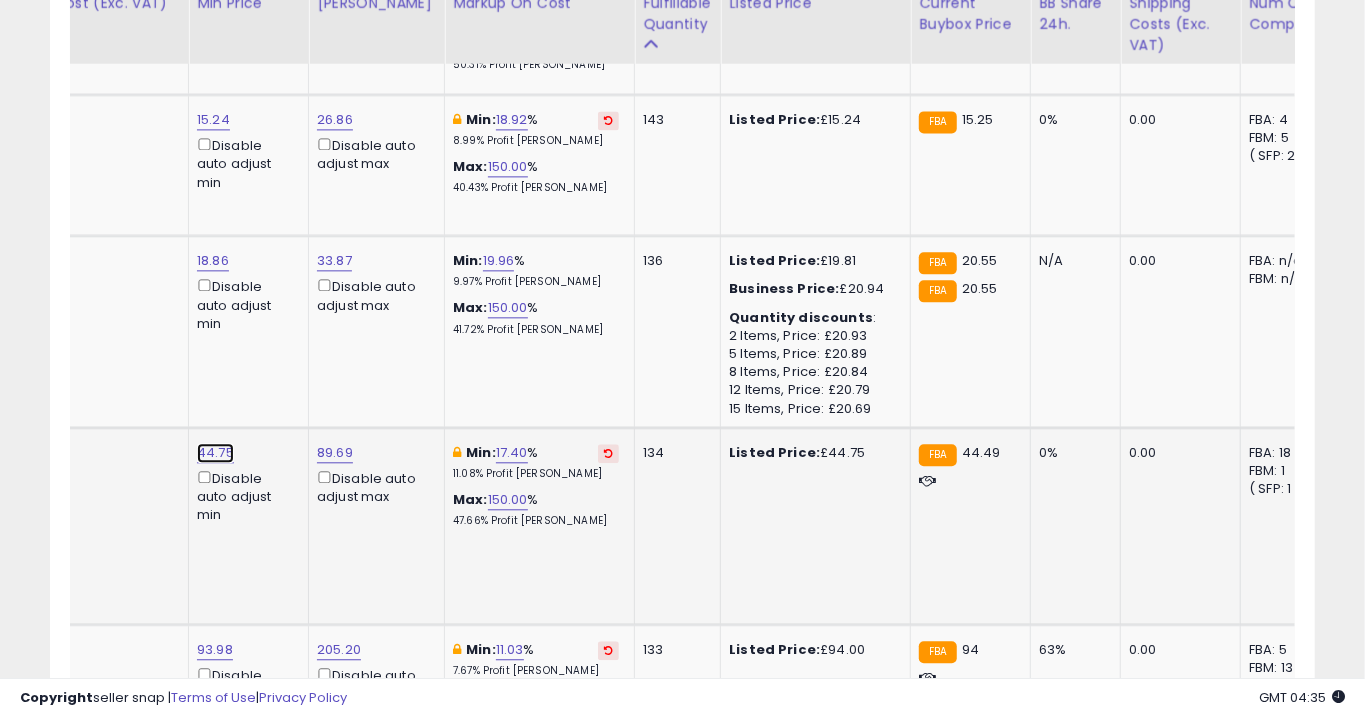 click on "44.75" at bounding box center [214, -5346] 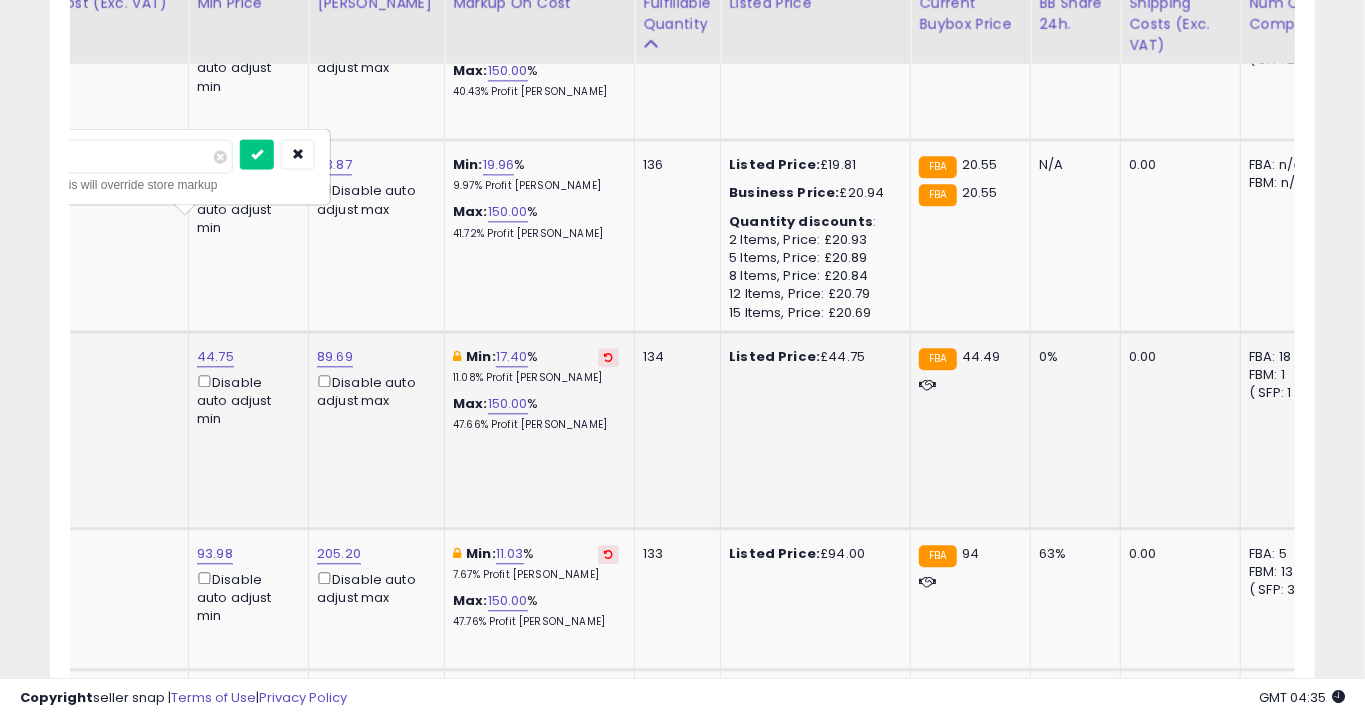 type on "*****" 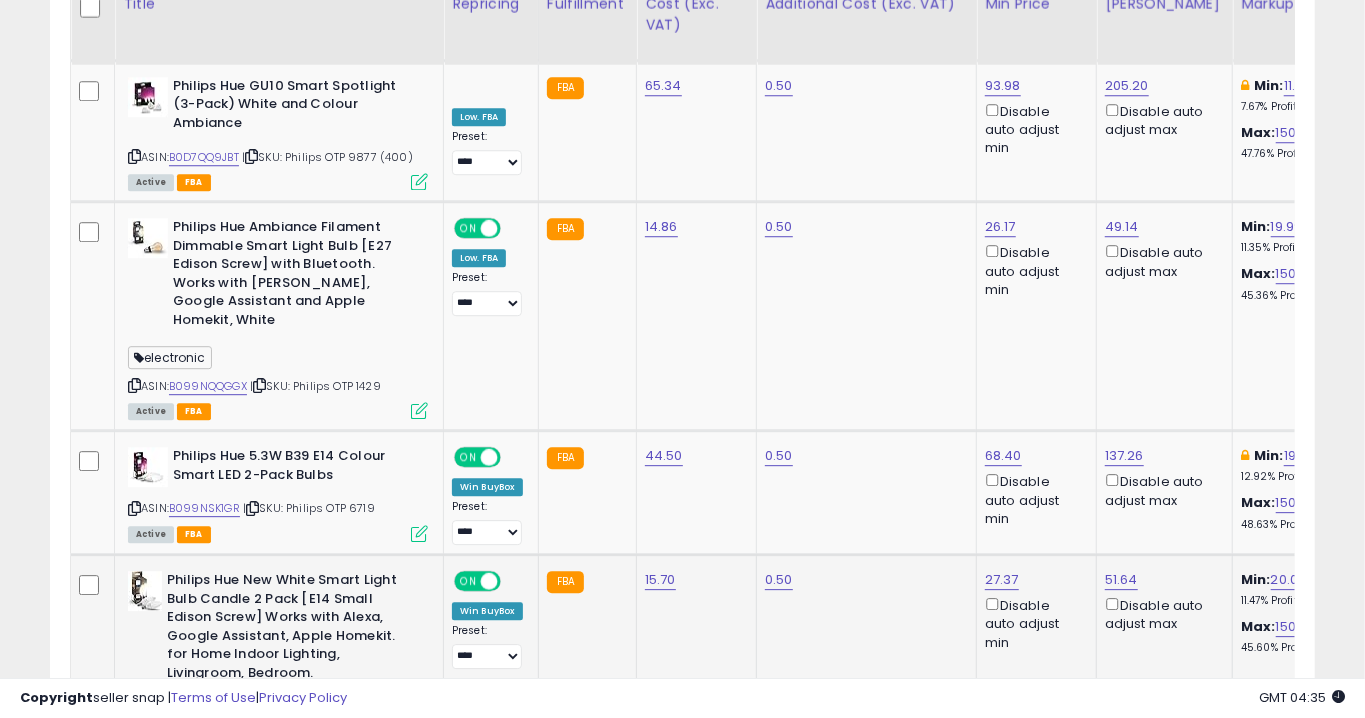click at bounding box center [419, 763] 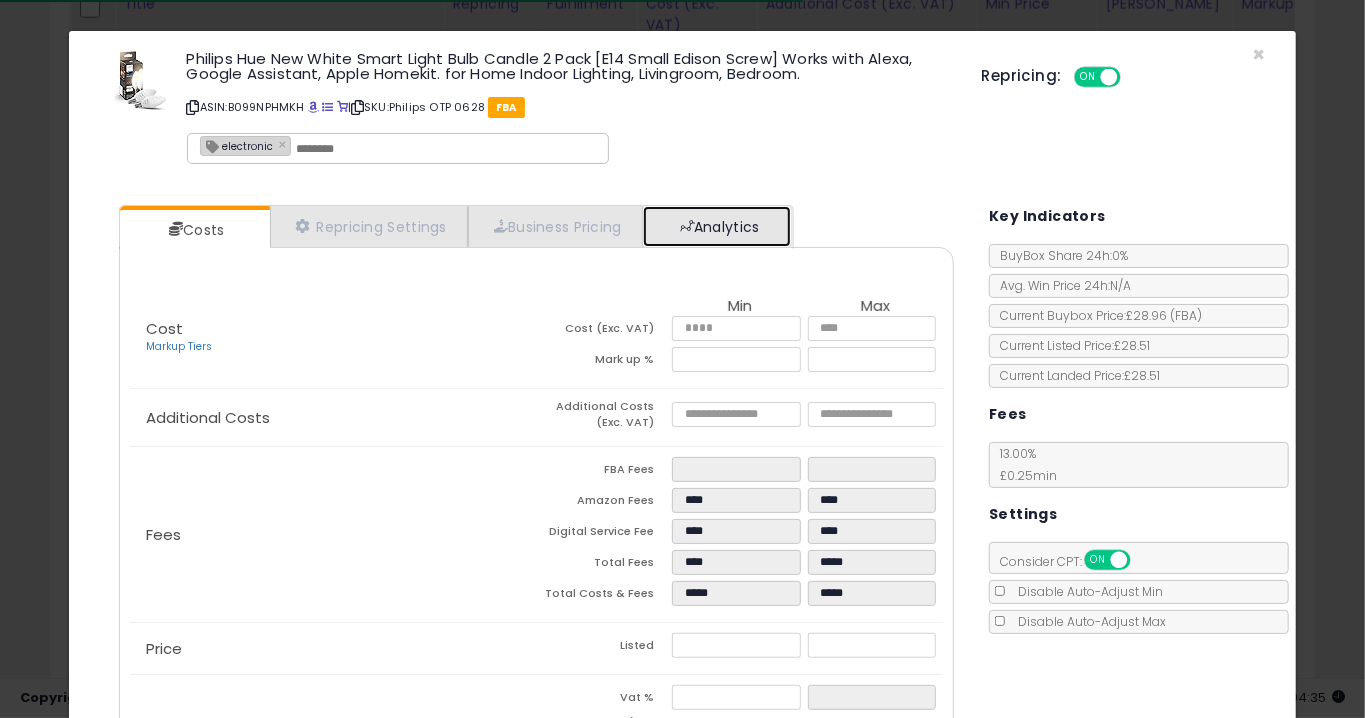 click at bounding box center [687, 226] 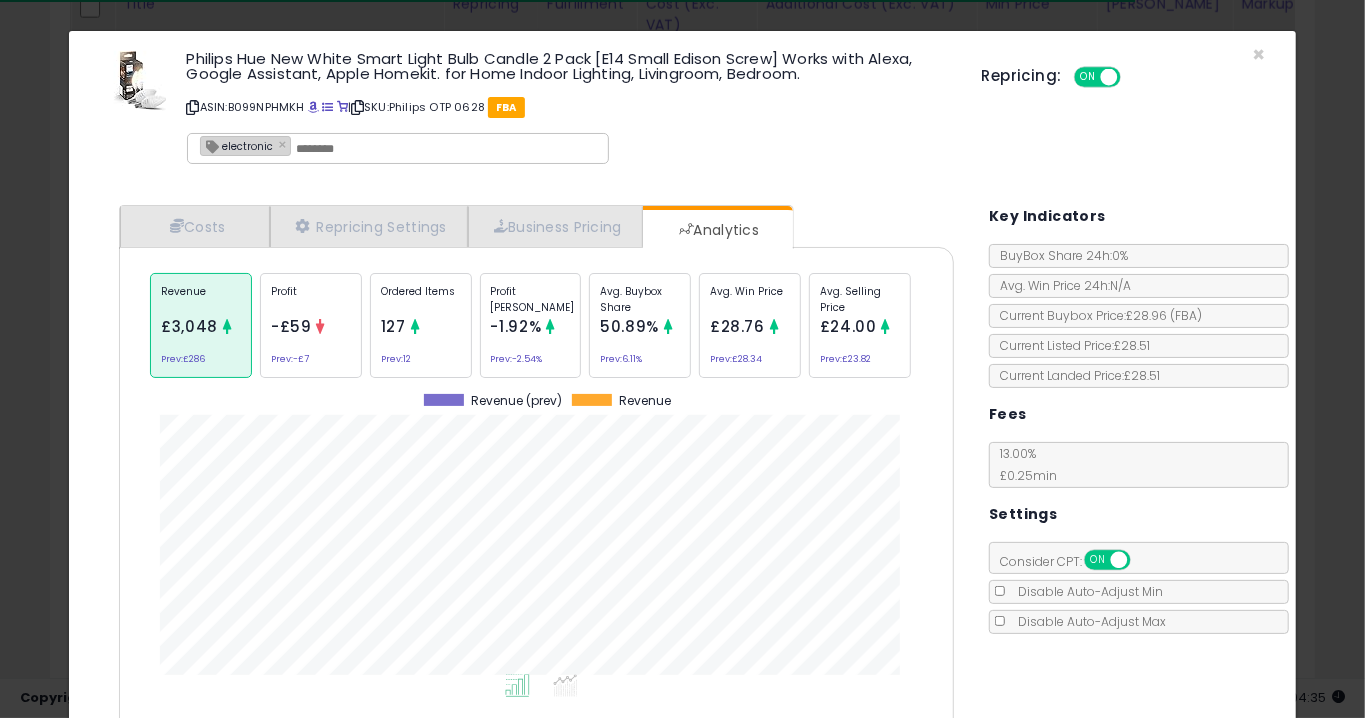 click on "50.89%" at bounding box center (629, 326) 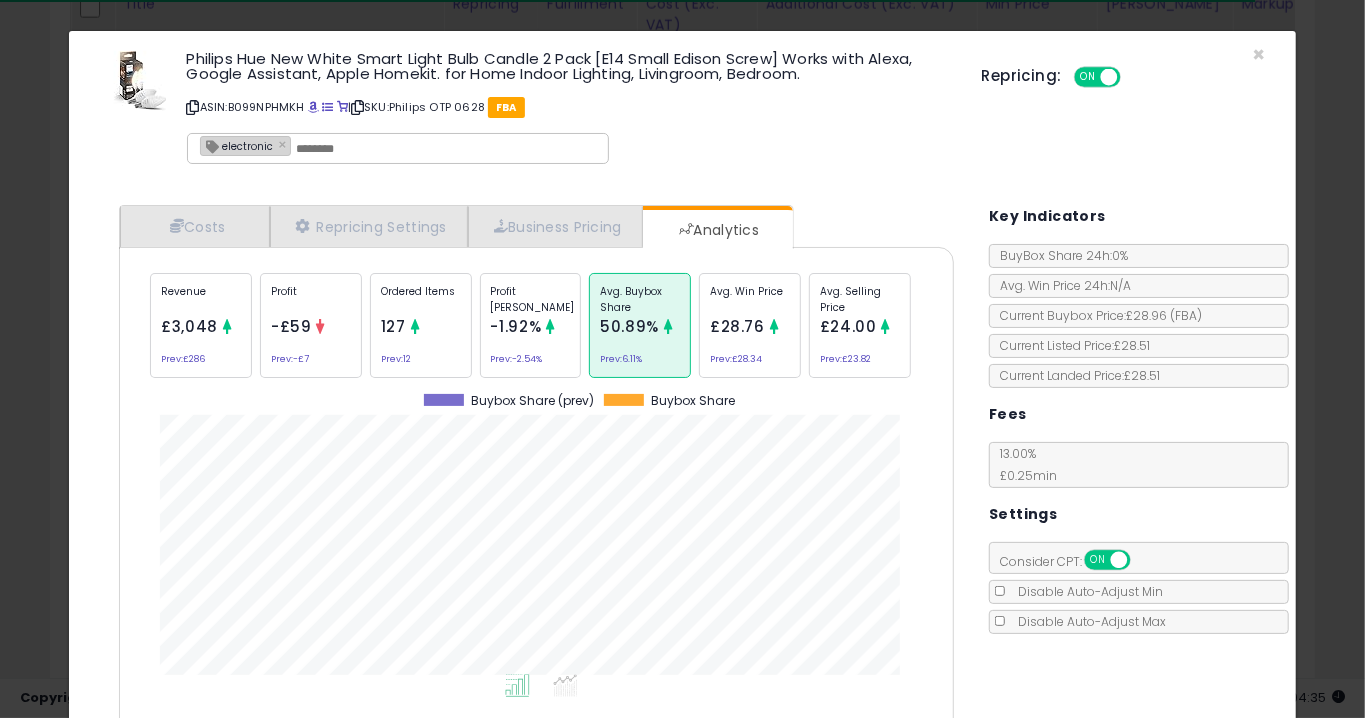 click on "Ordered Items
127
Prev:  12" 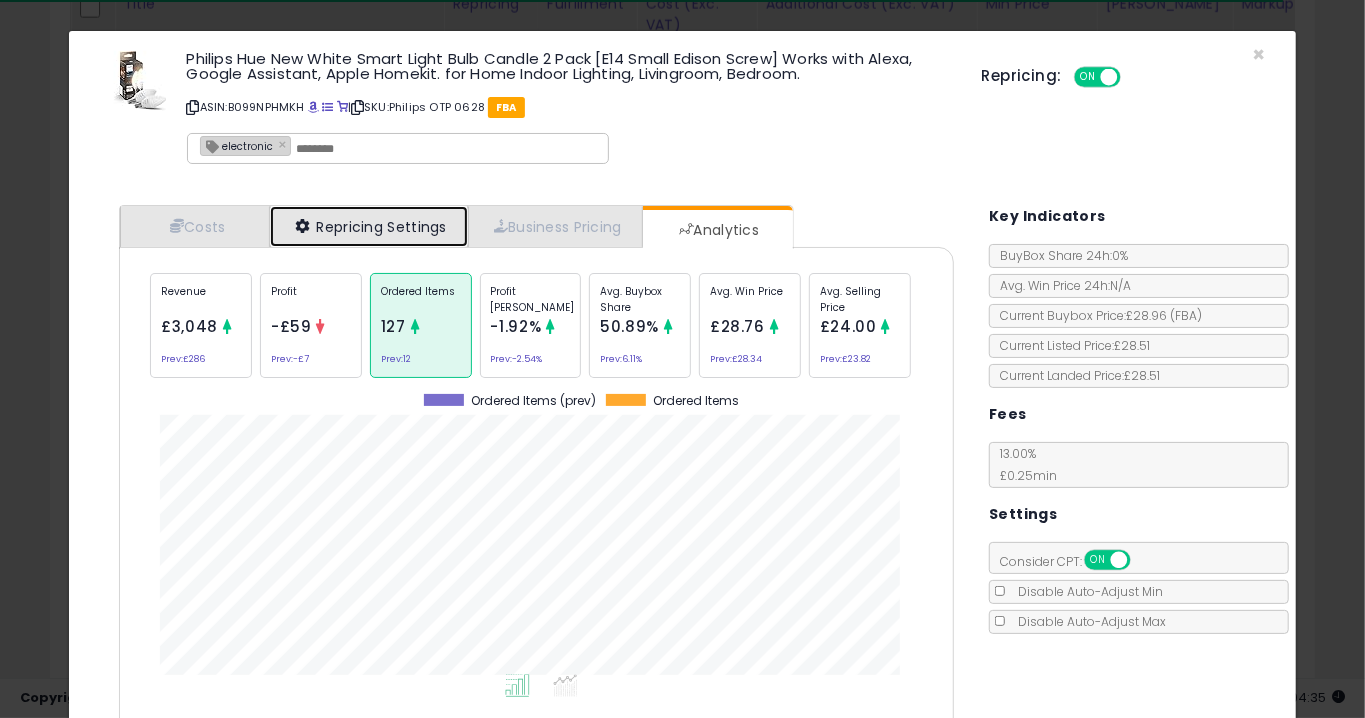 click on "Repricing Settings" at bounding box center [369, 226] 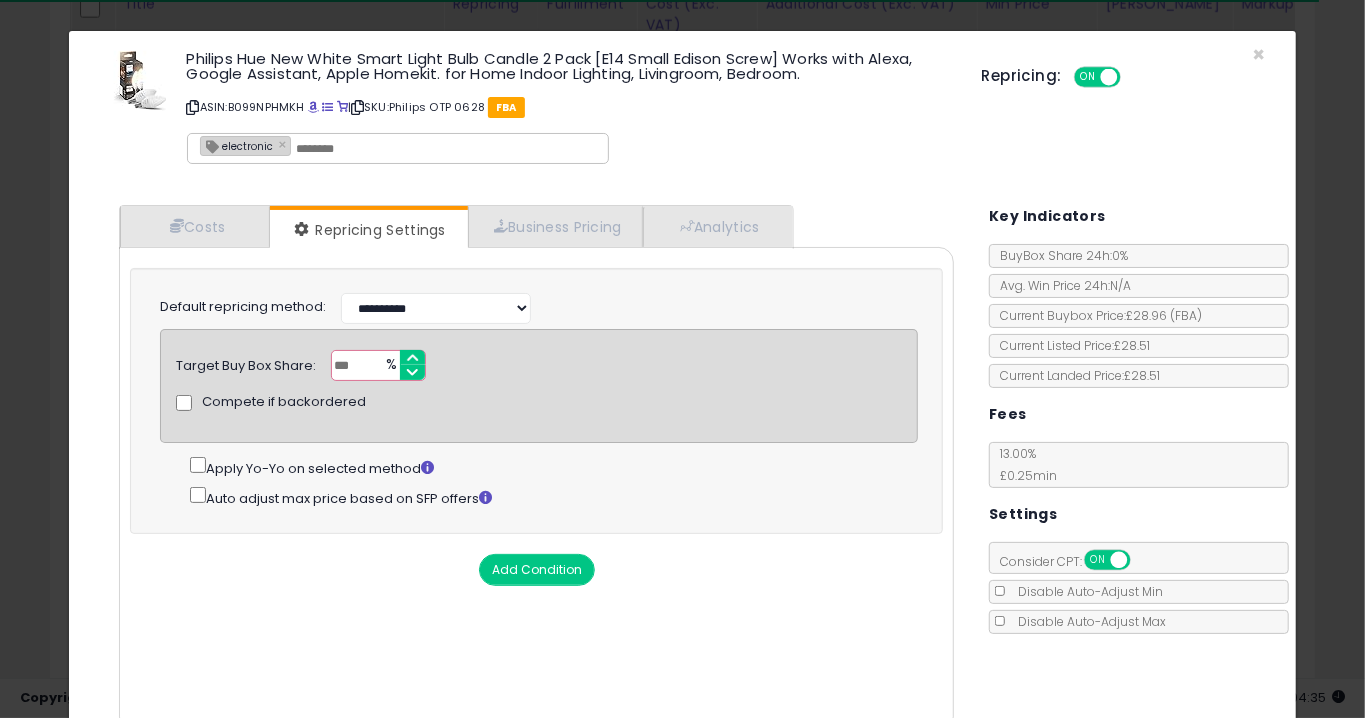 click on "Costs
Repricing Settings
Business Pricing
Analytics
Cost" at bounding box center [536, 471] 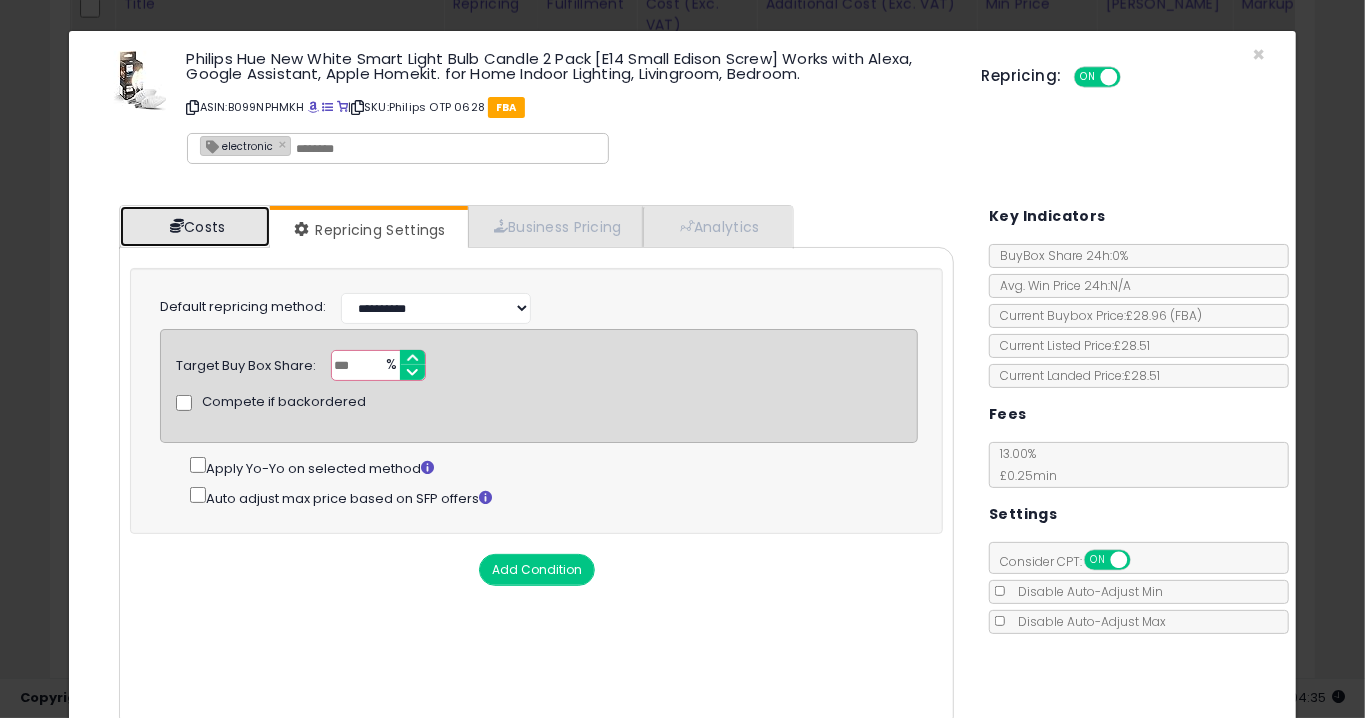 click at bounding box center (177, 226) 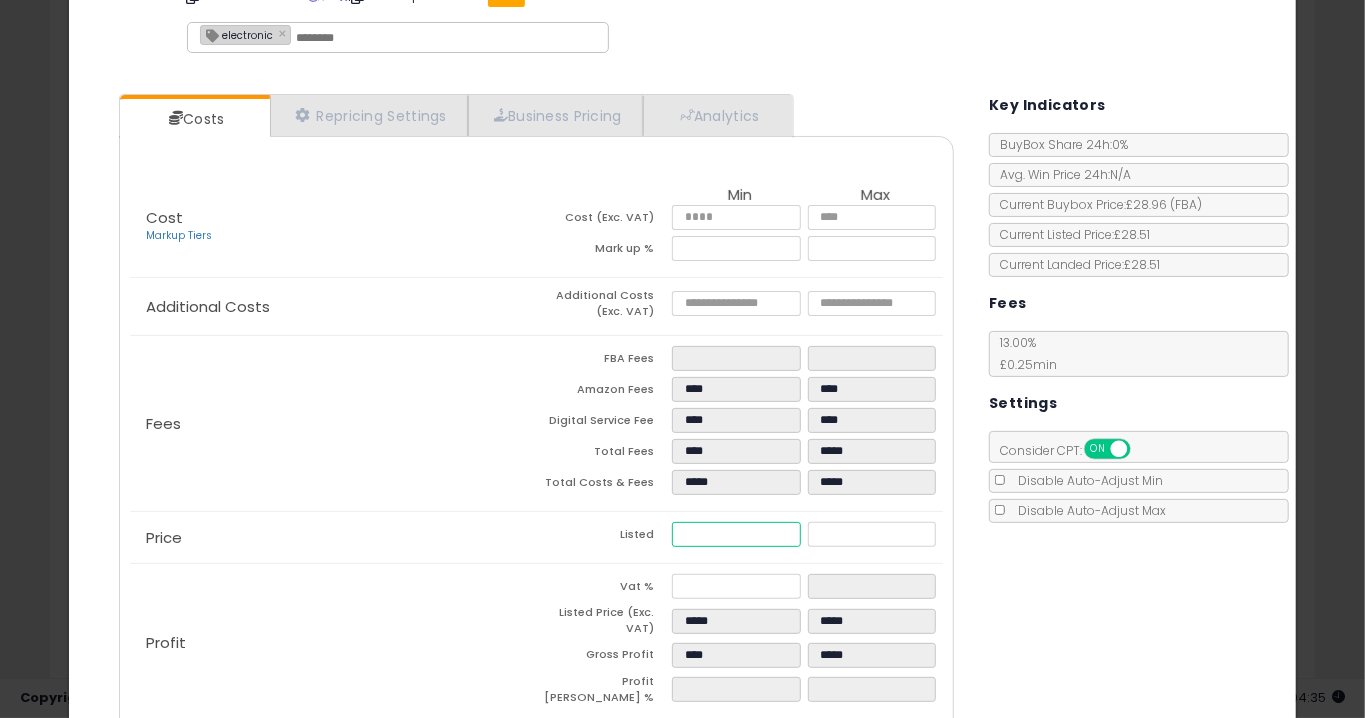 click on "*****" at bounding box center (736, 534) 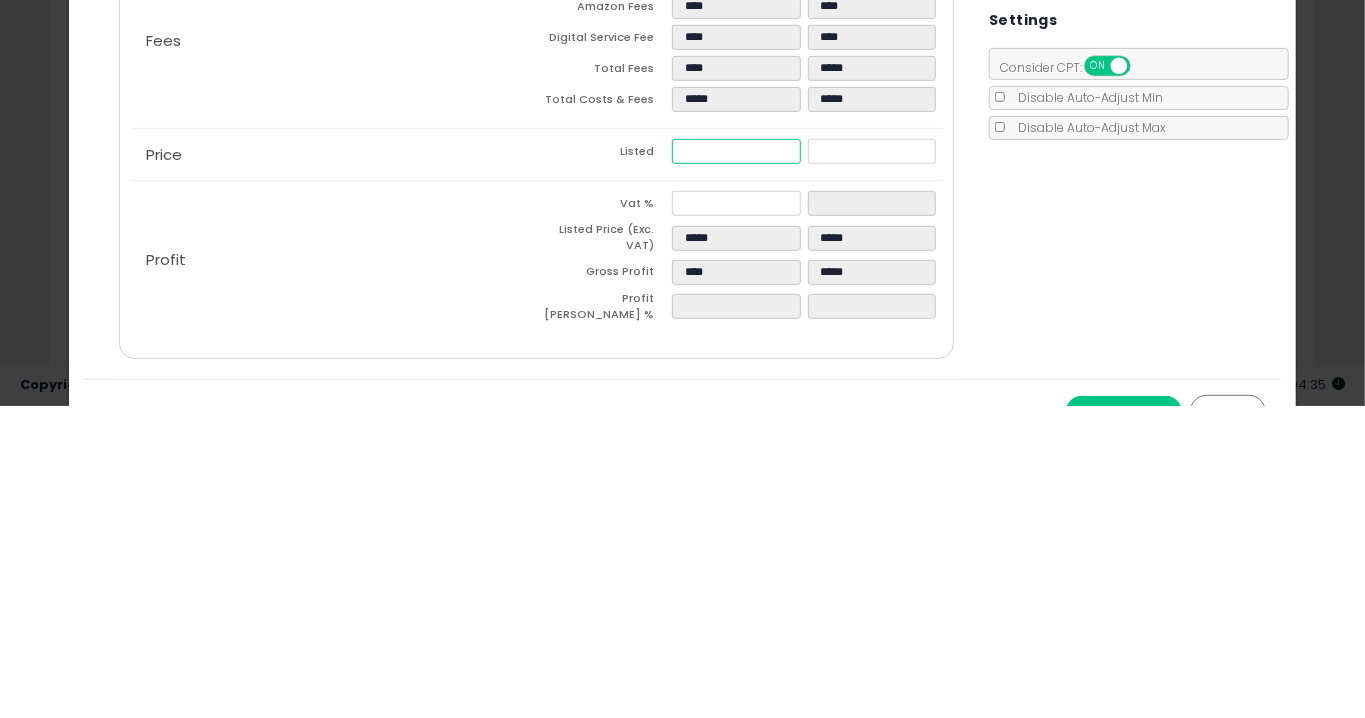 type on "****" 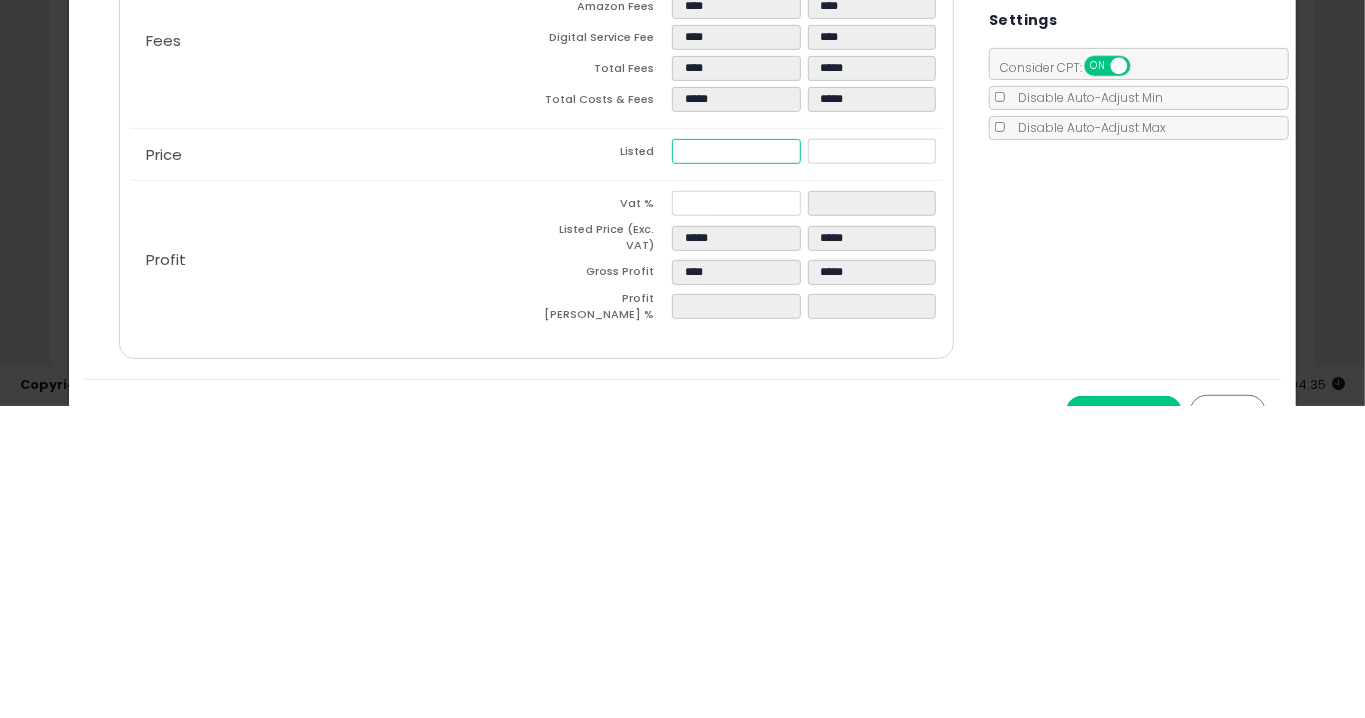 type on "****" 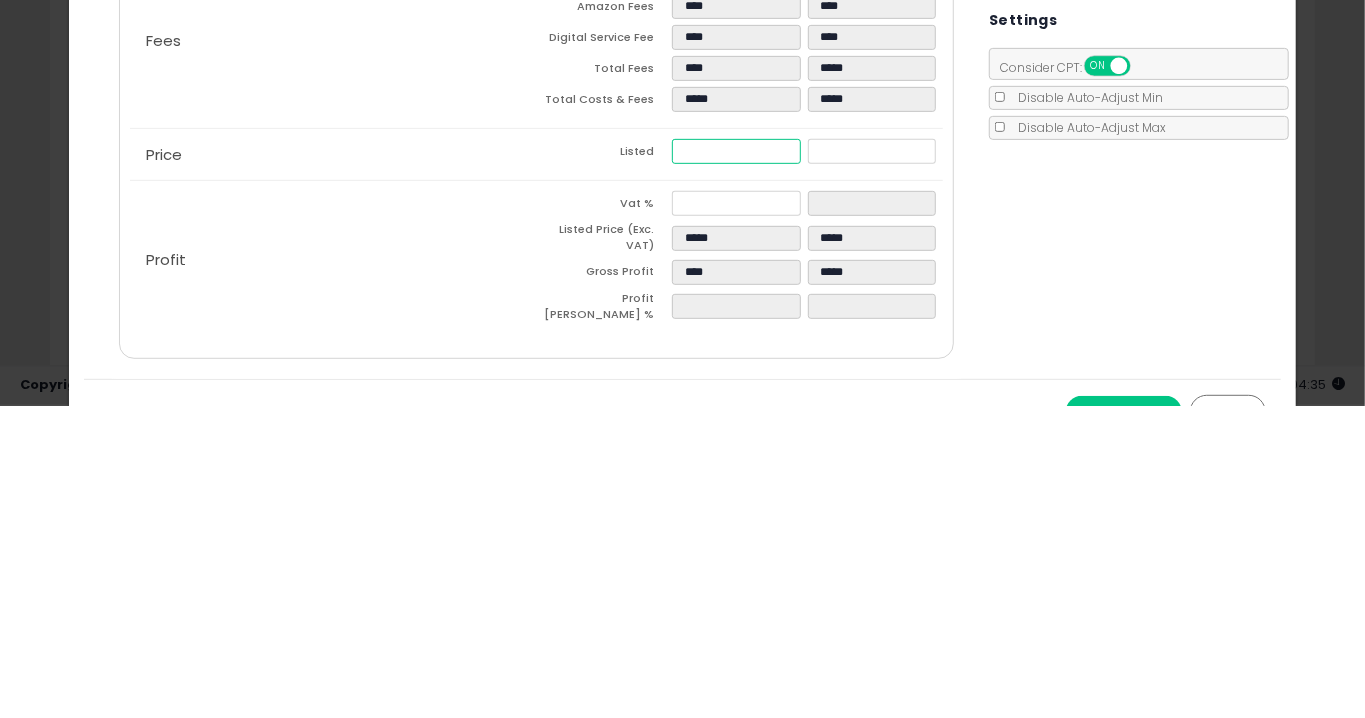 type on "*****" 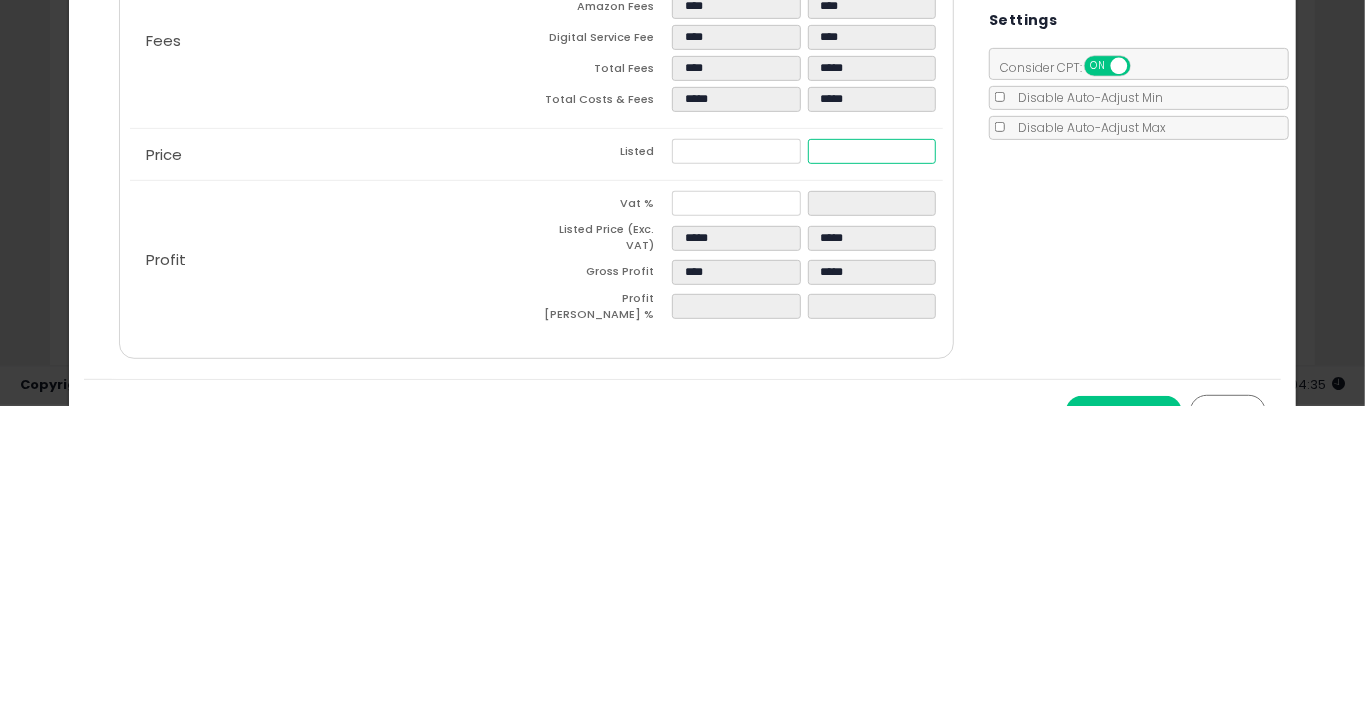 type on "*****" 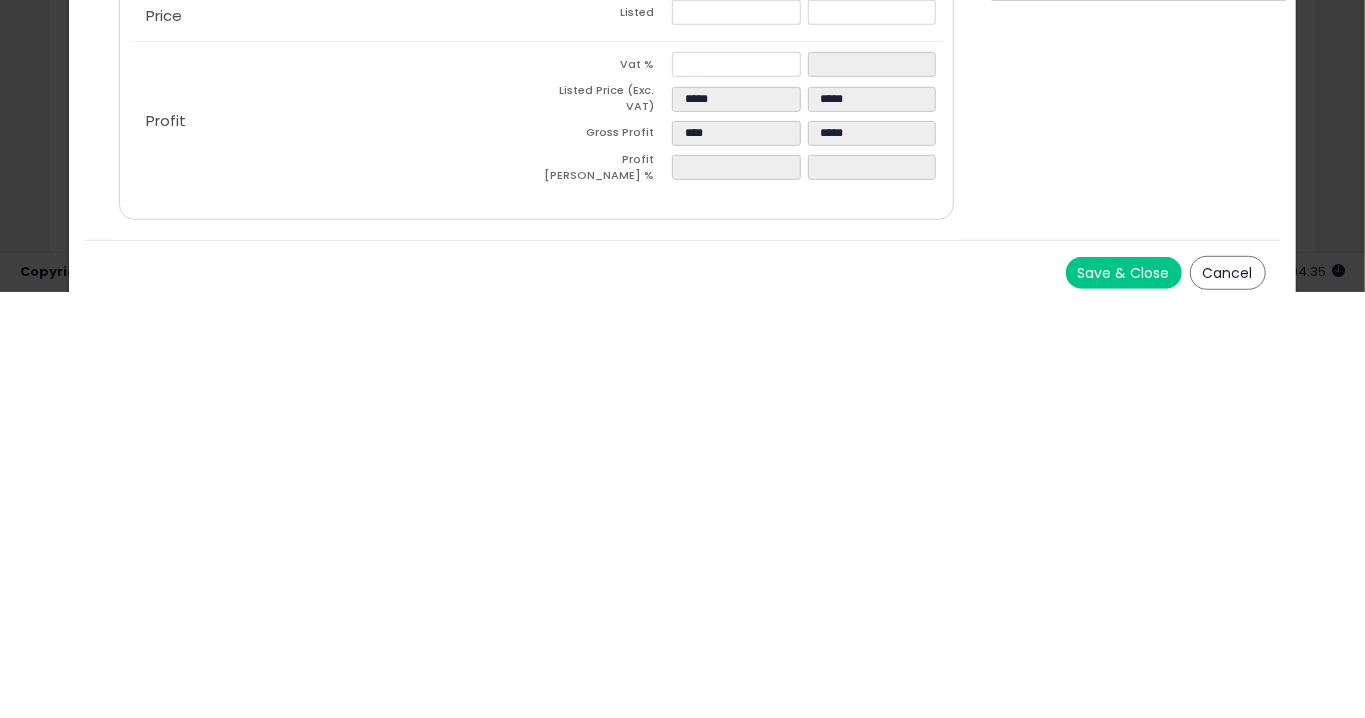 click on "Save & Close" at bounding box center (1124, 699) 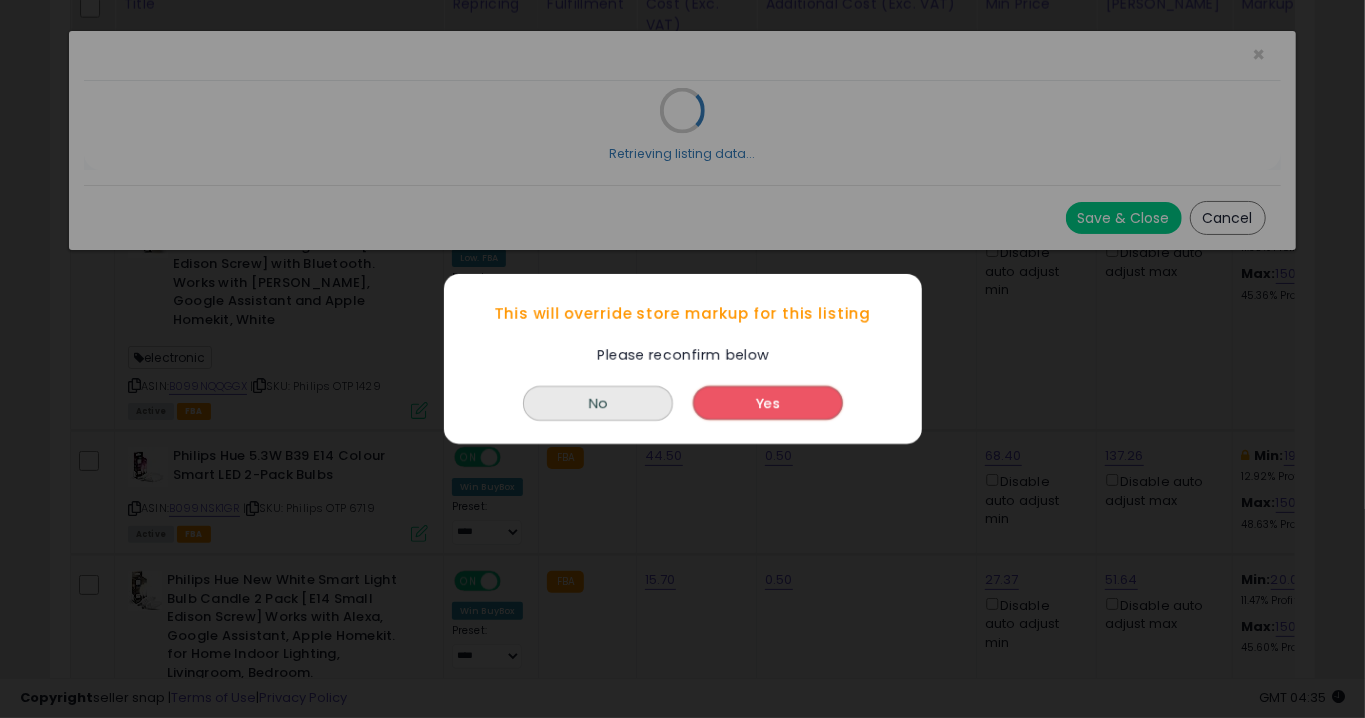 click on "Yes" at bounding box center [768, 403] 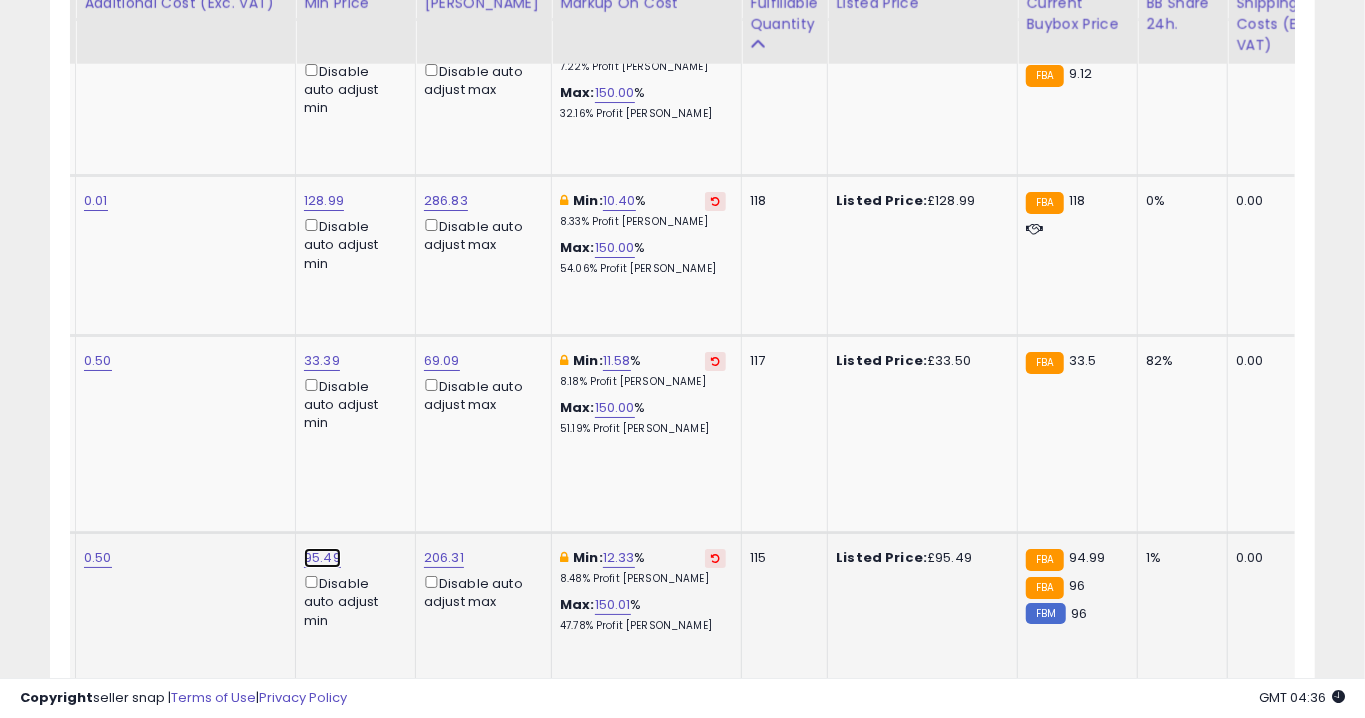 click on "95.49" at bounding box center [321, -6815] 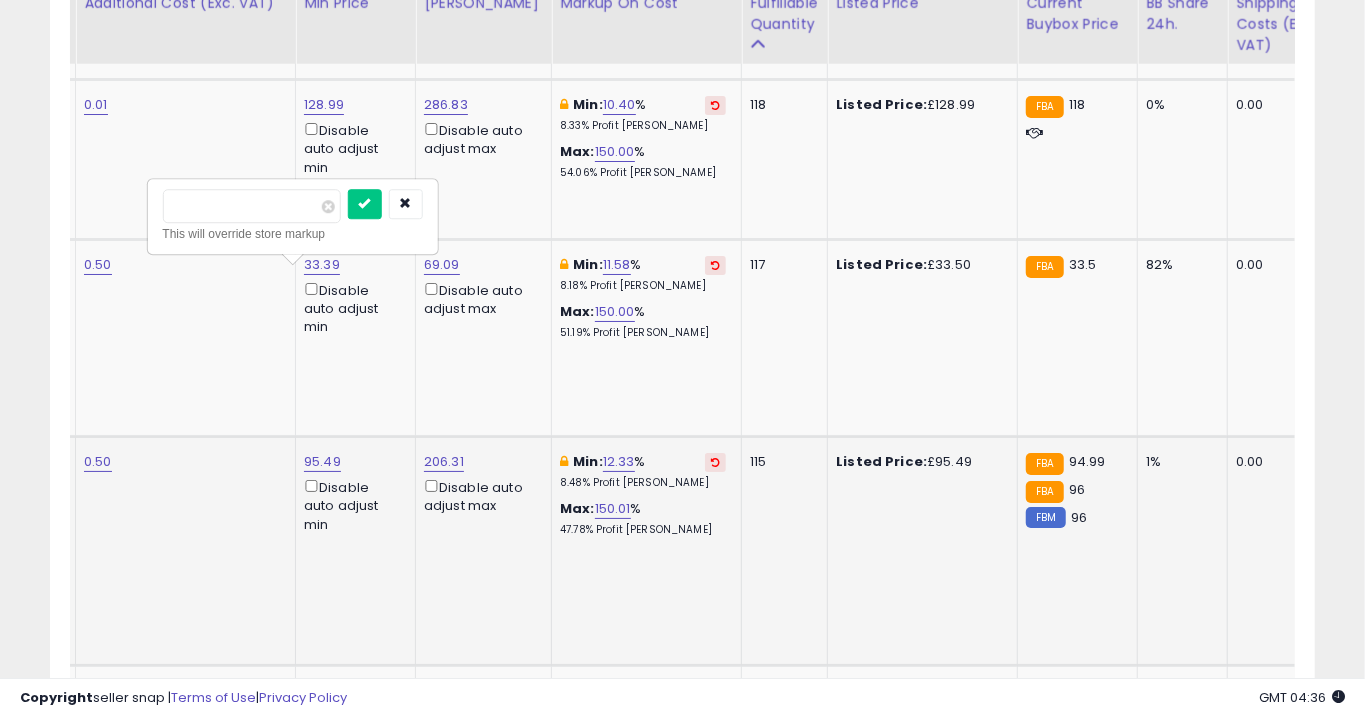 type on "****" 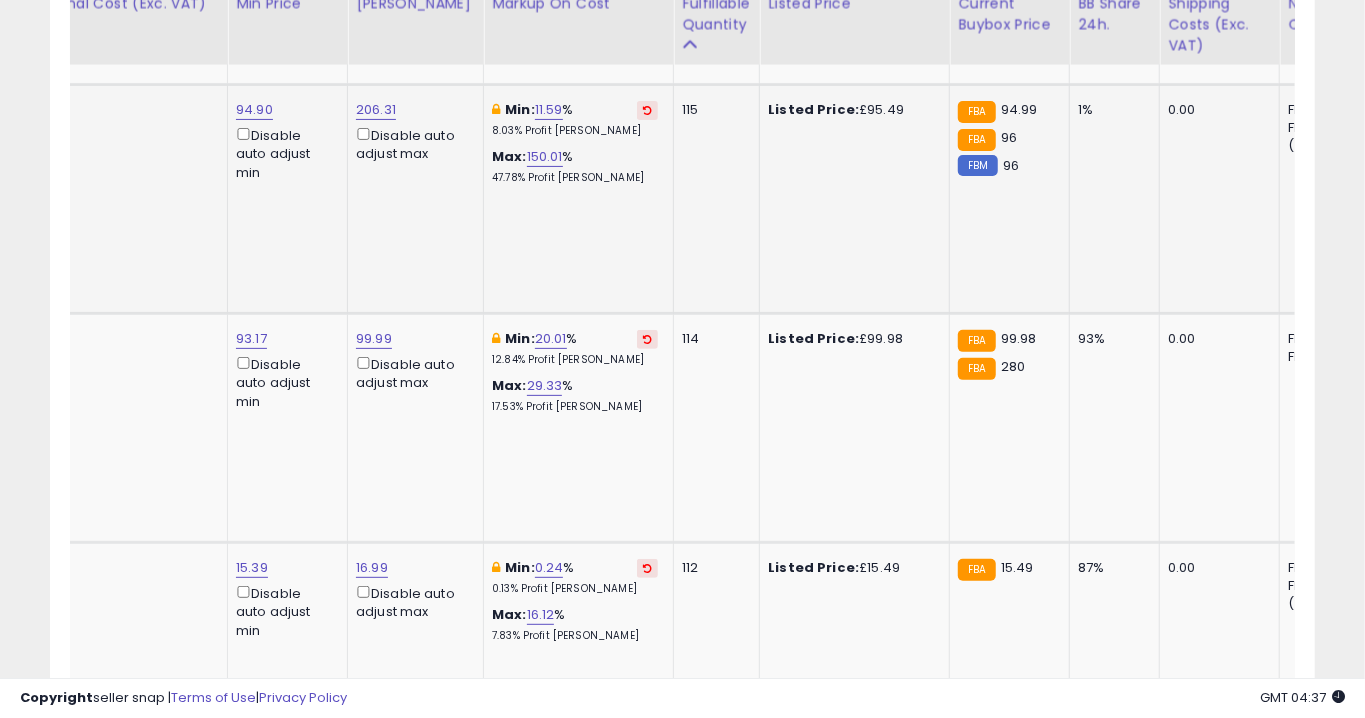 click on "48.65" at bounding box center (253, -7263) 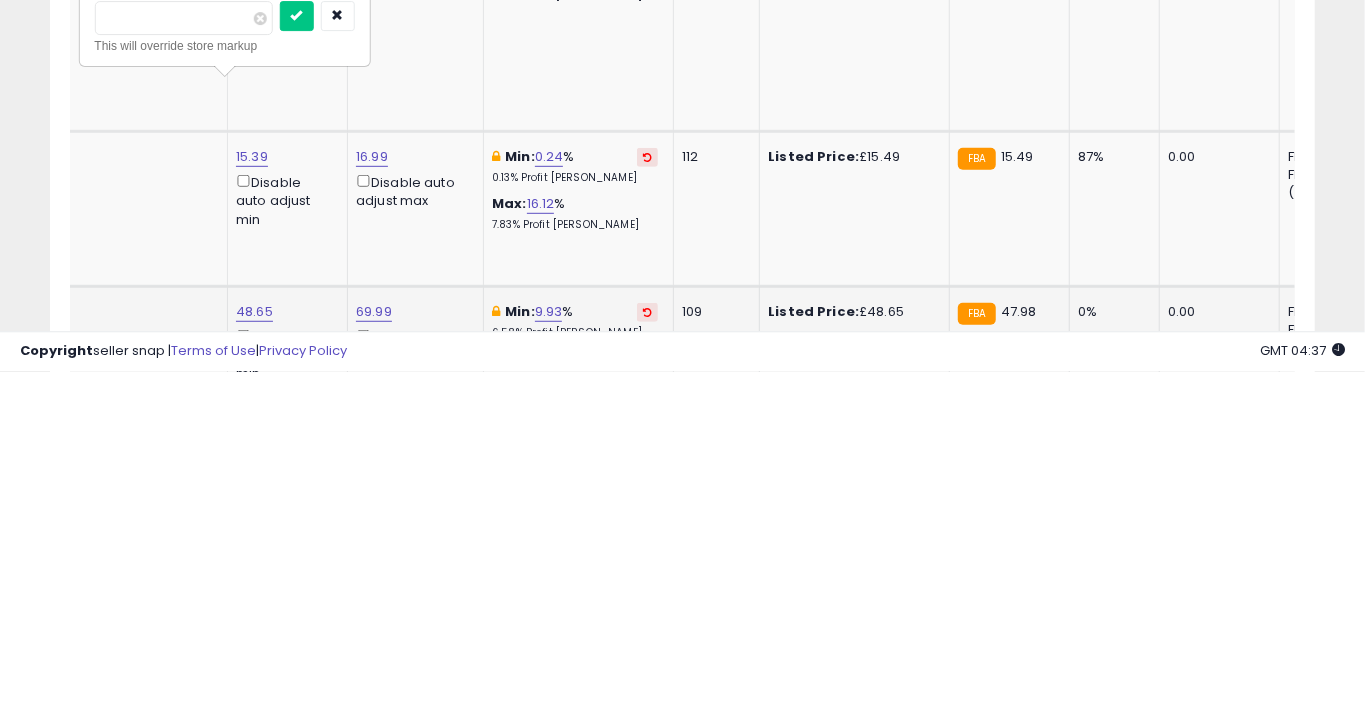type on "*****" 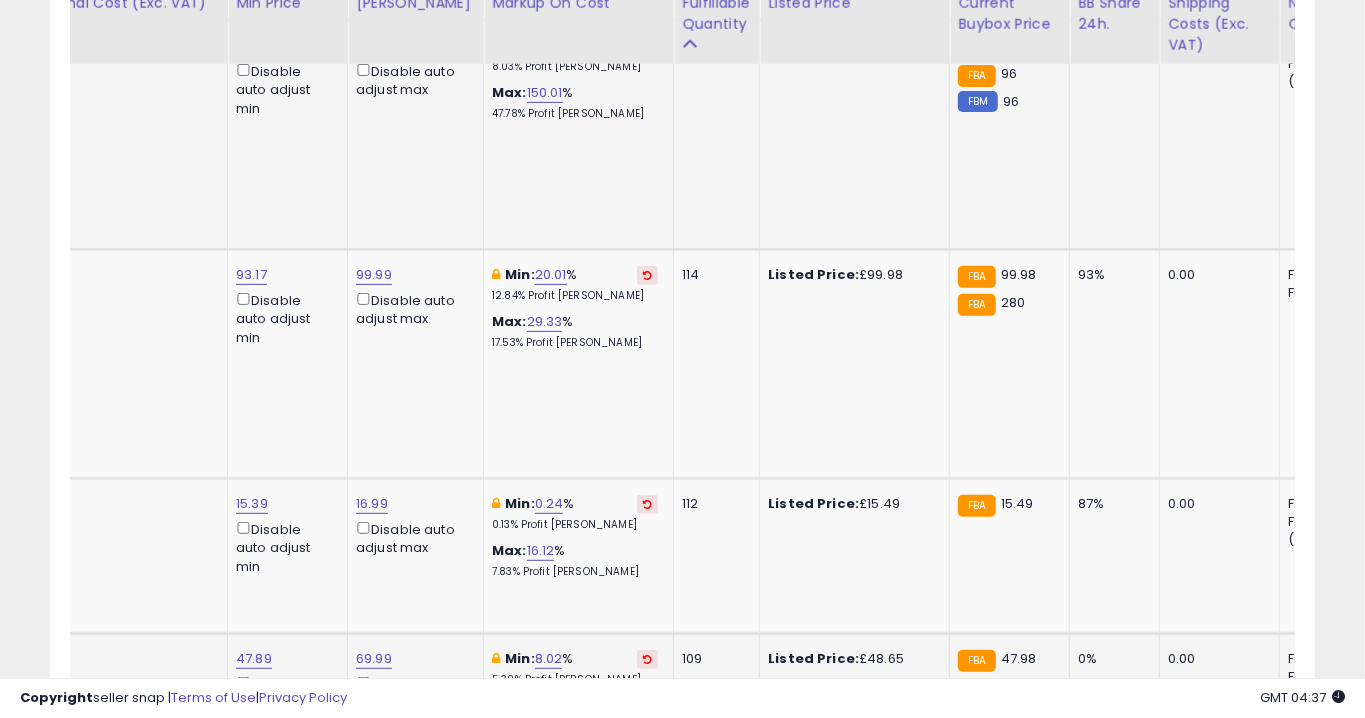 click on "2" 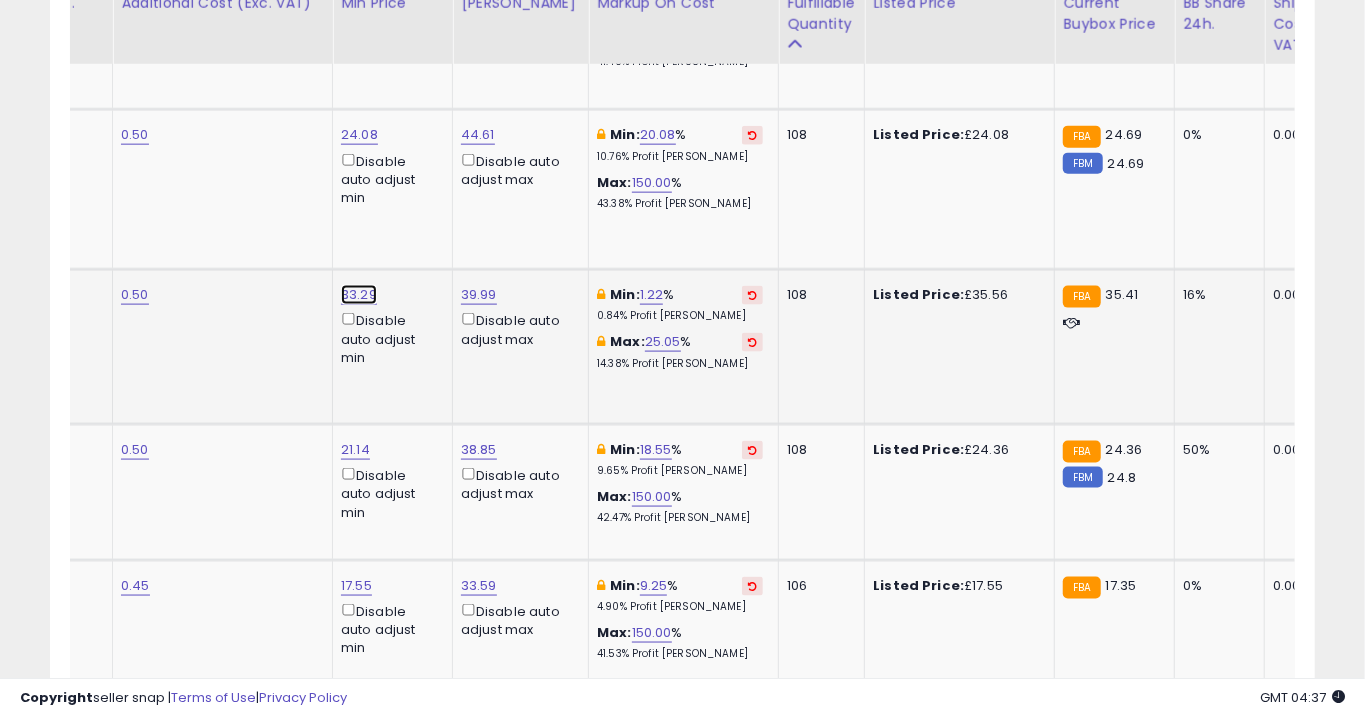 click on "33.29" at bounding box center [359, -179] 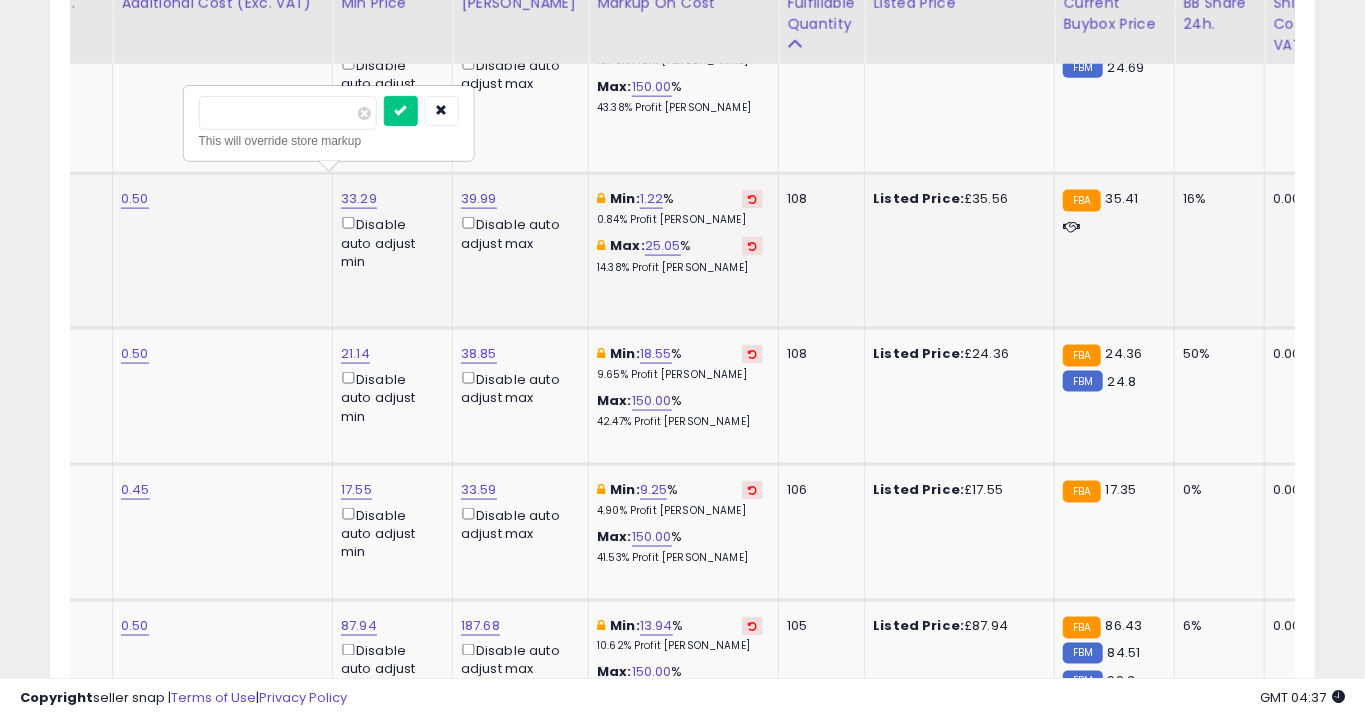type on "****" 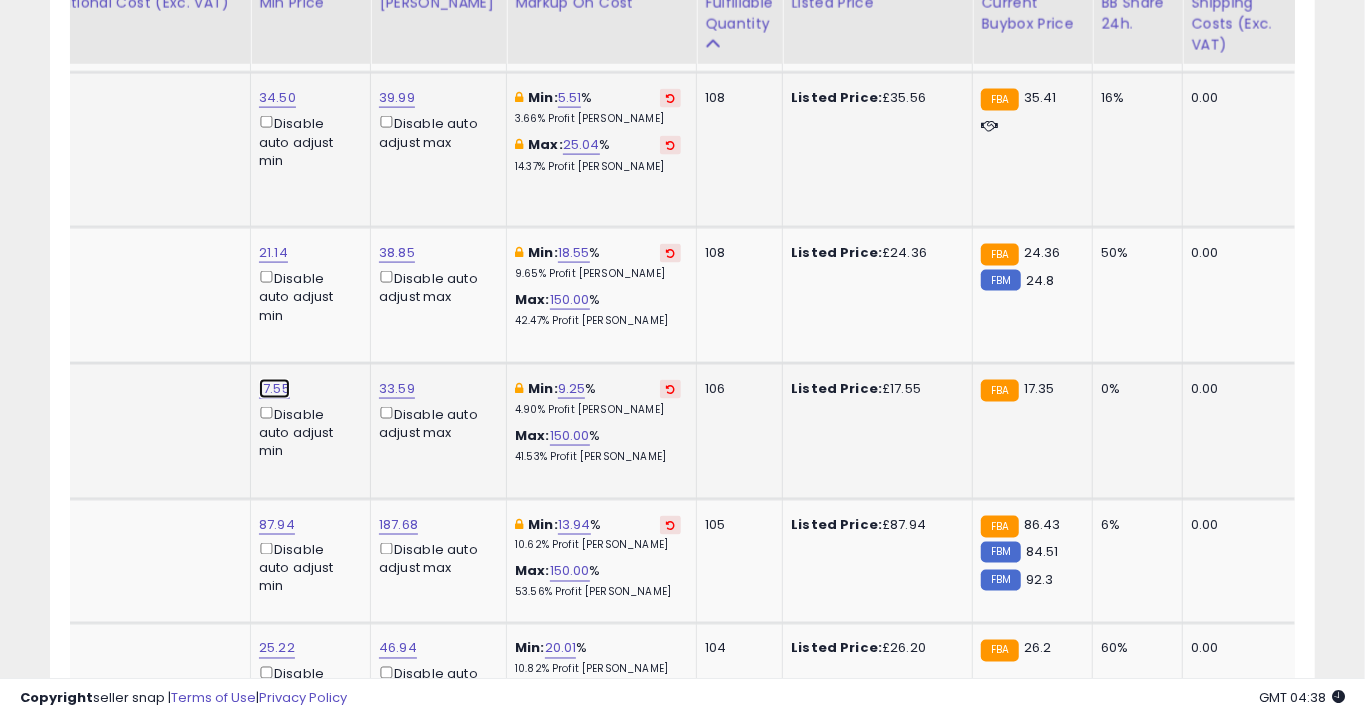 click on "17.55" at bounding box center [277, -376] 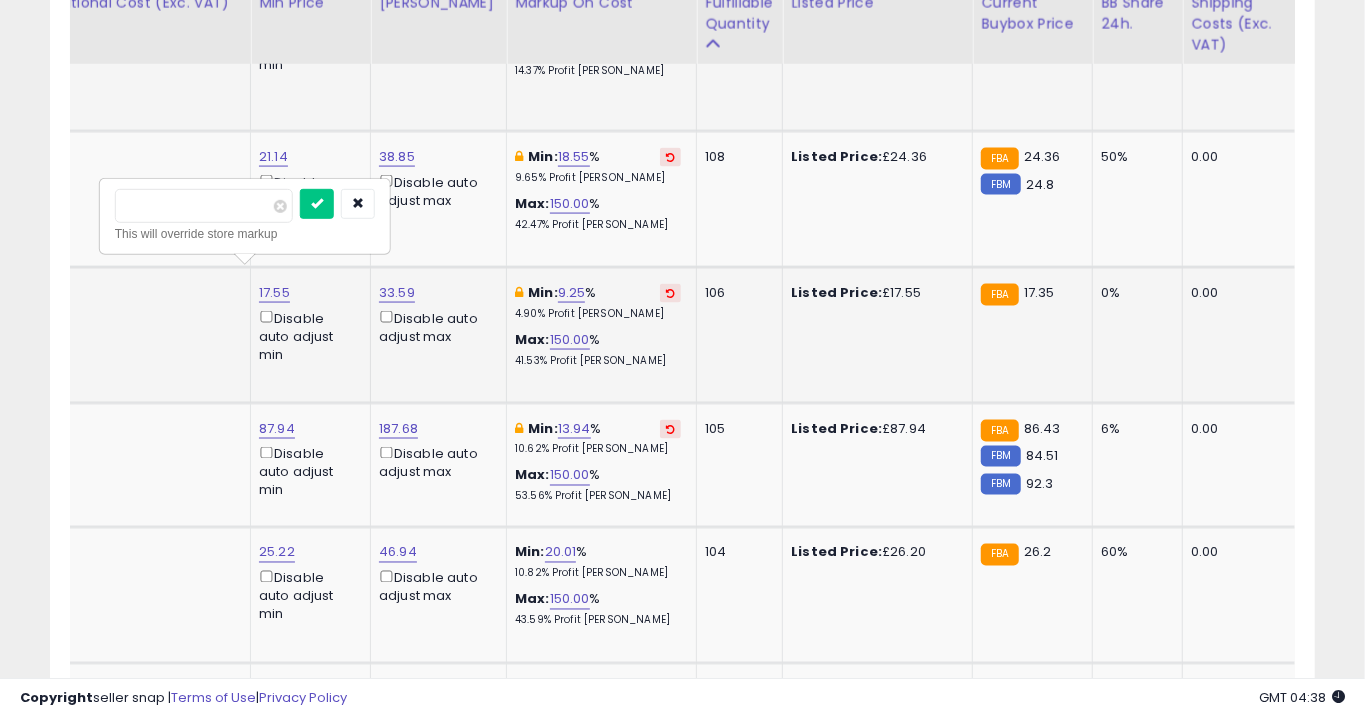 type on "*****" 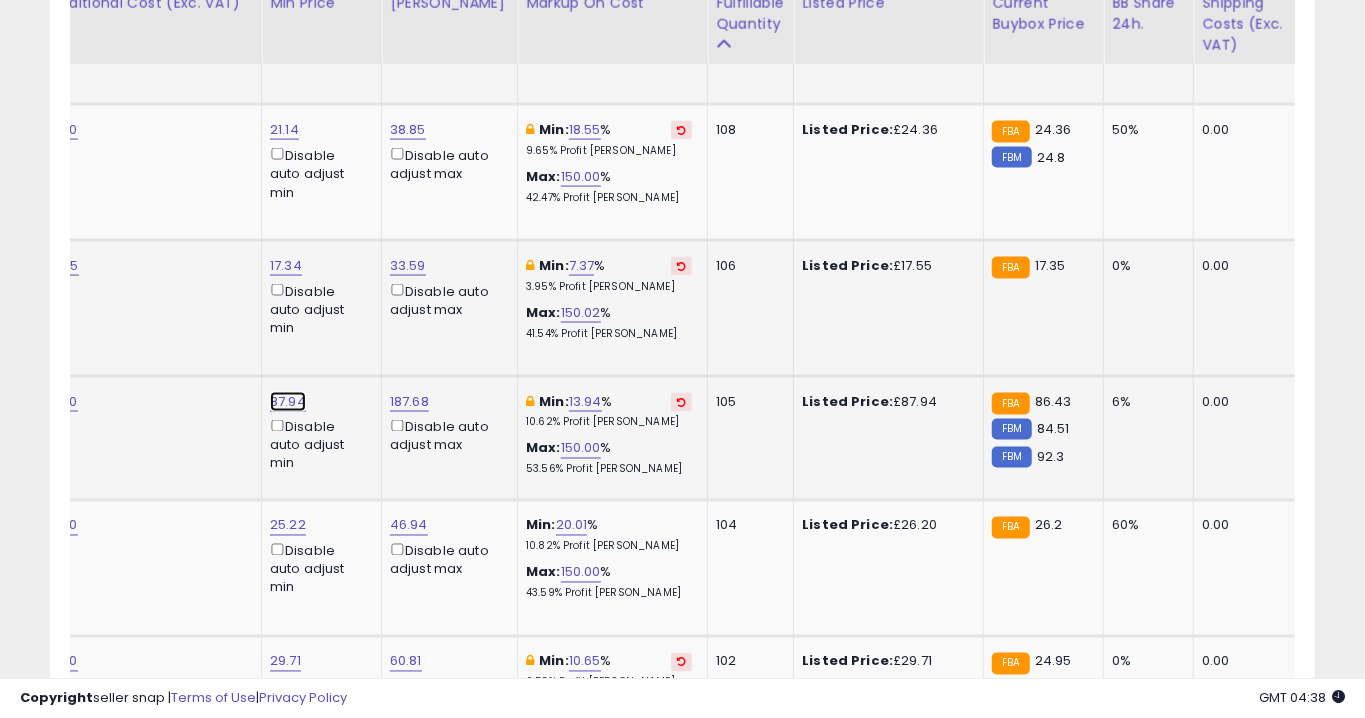 click on "87.94" at bounding box center (288, -499) 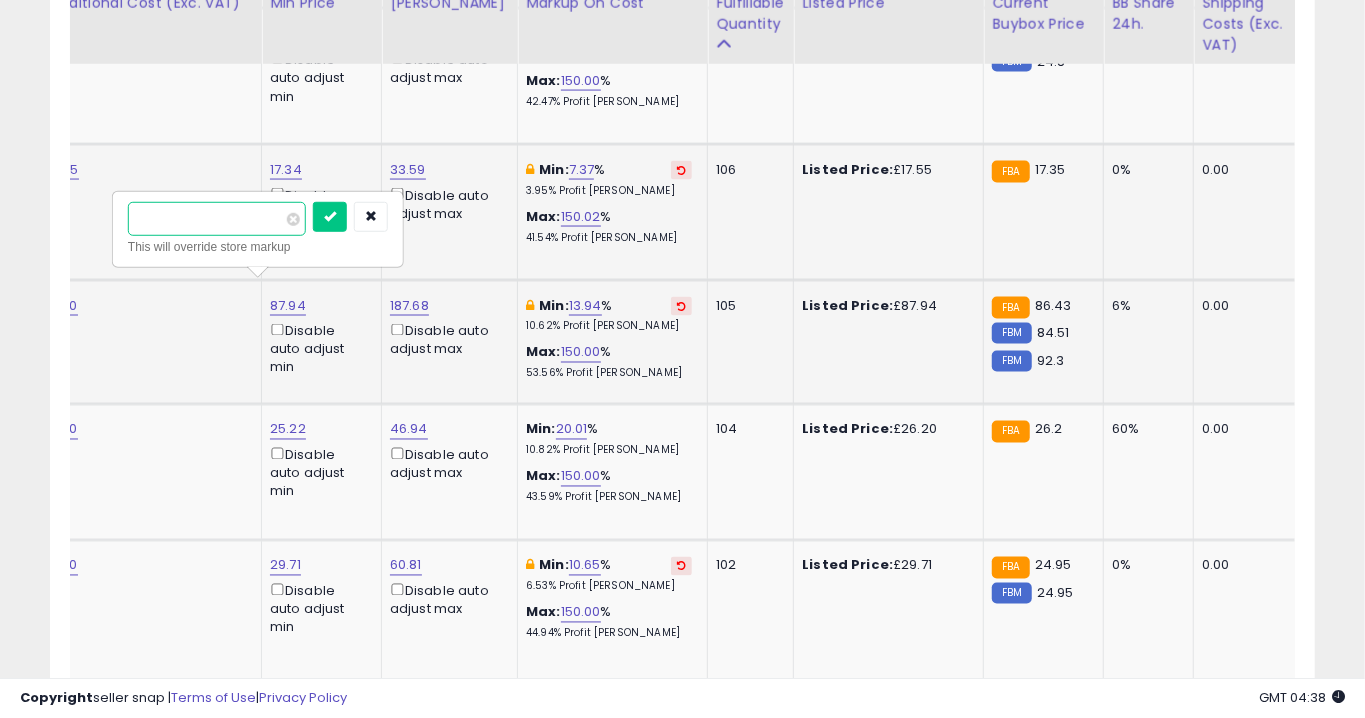 type on "*****" 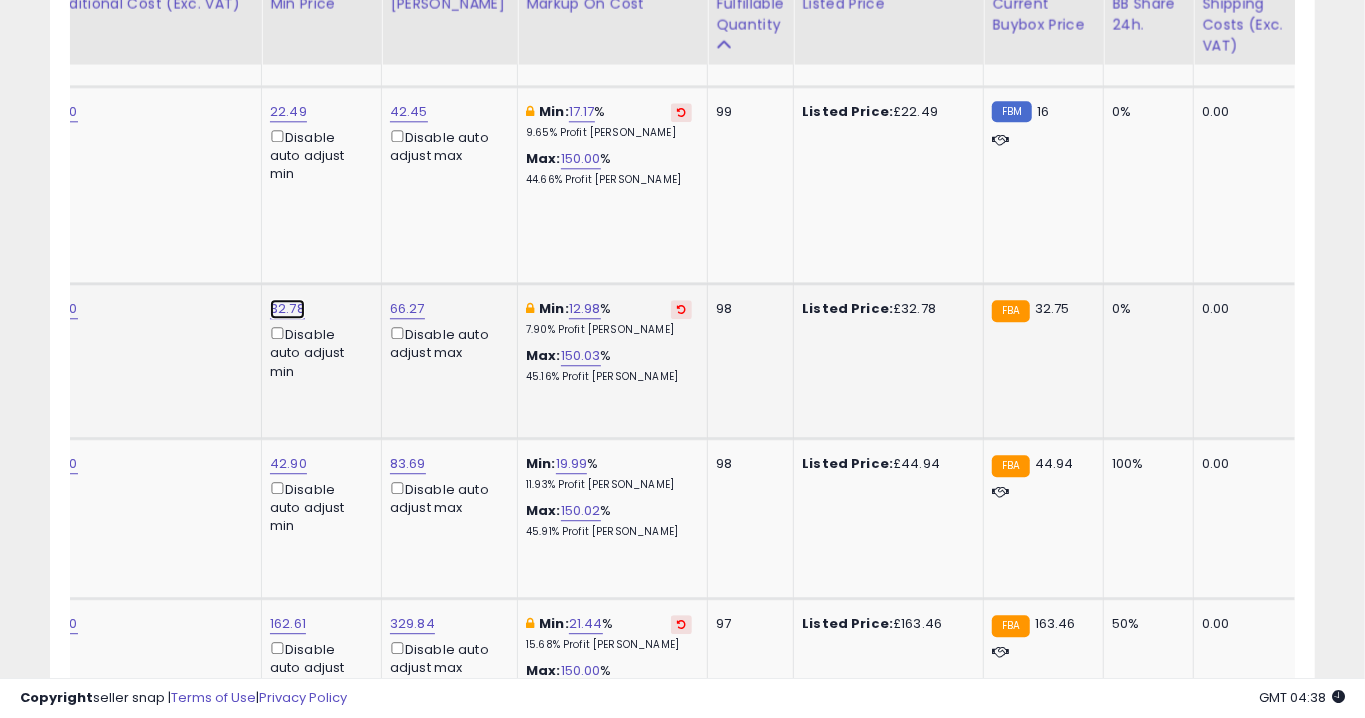 click on "32.78" at bounding box center (288, -1548) 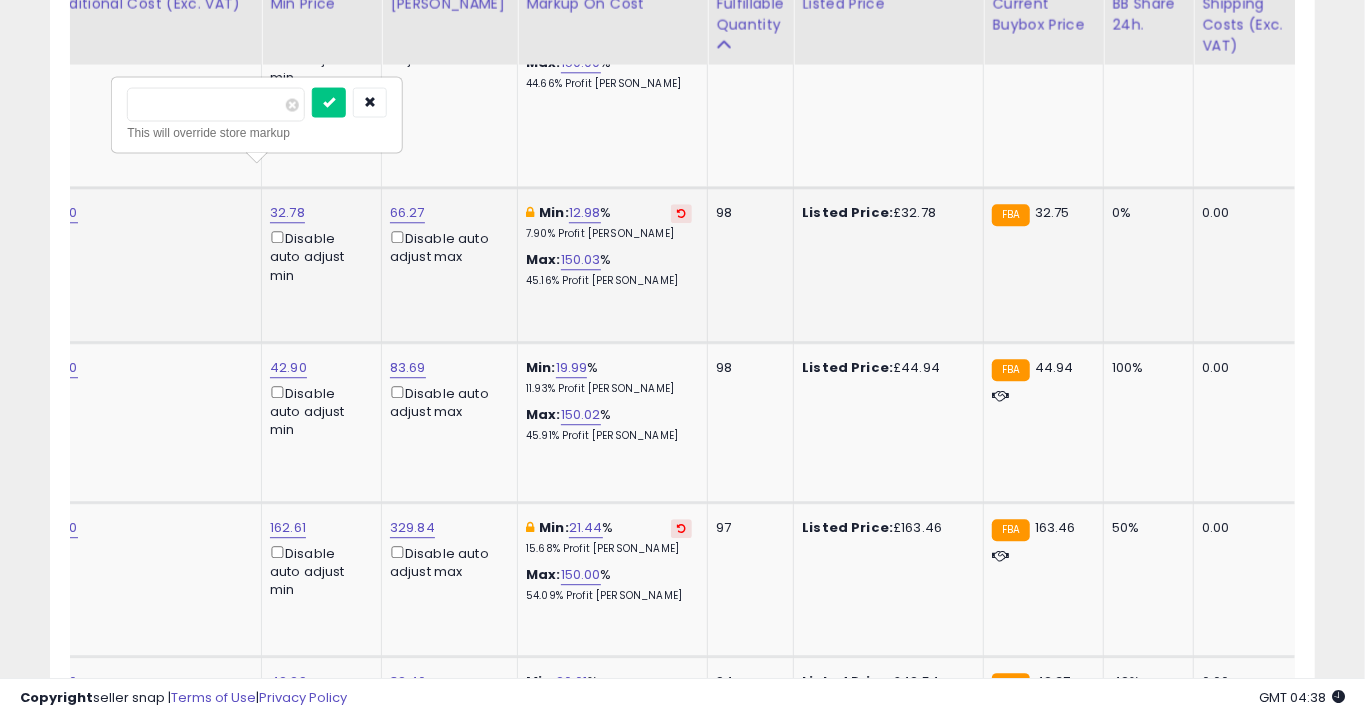 type on "*****" 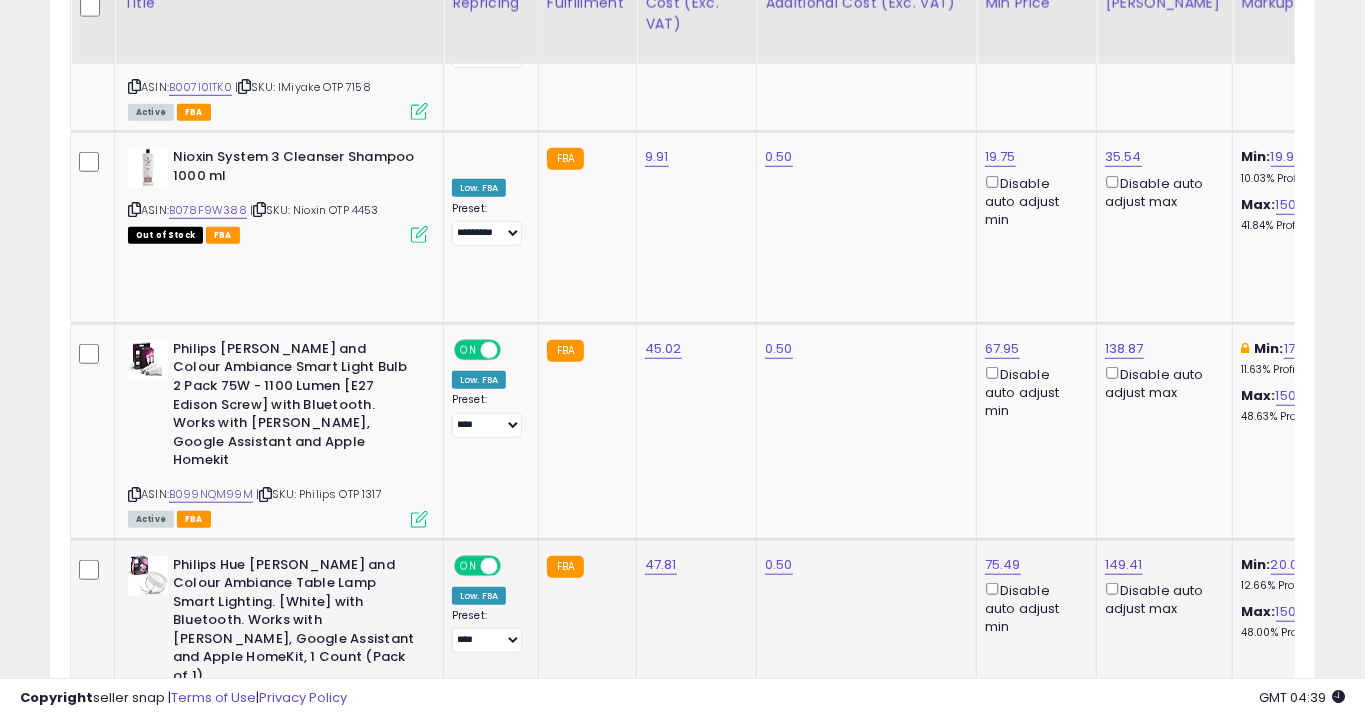 click on "ASIN:  B08CXZJWM9    |   SKU: Philips OTP 4465 Active FBA" at bounding box center (278, 649) 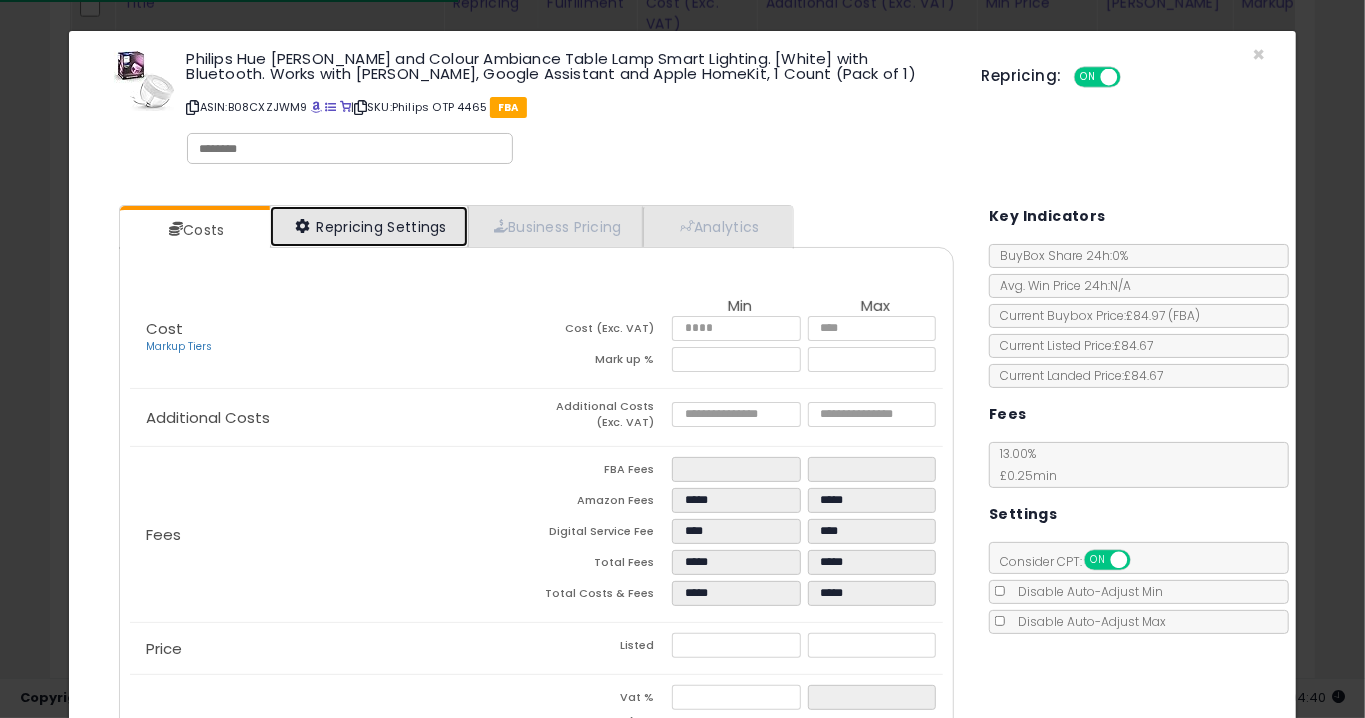 click on "Repricing Settings" at bounding box center [369, 226] 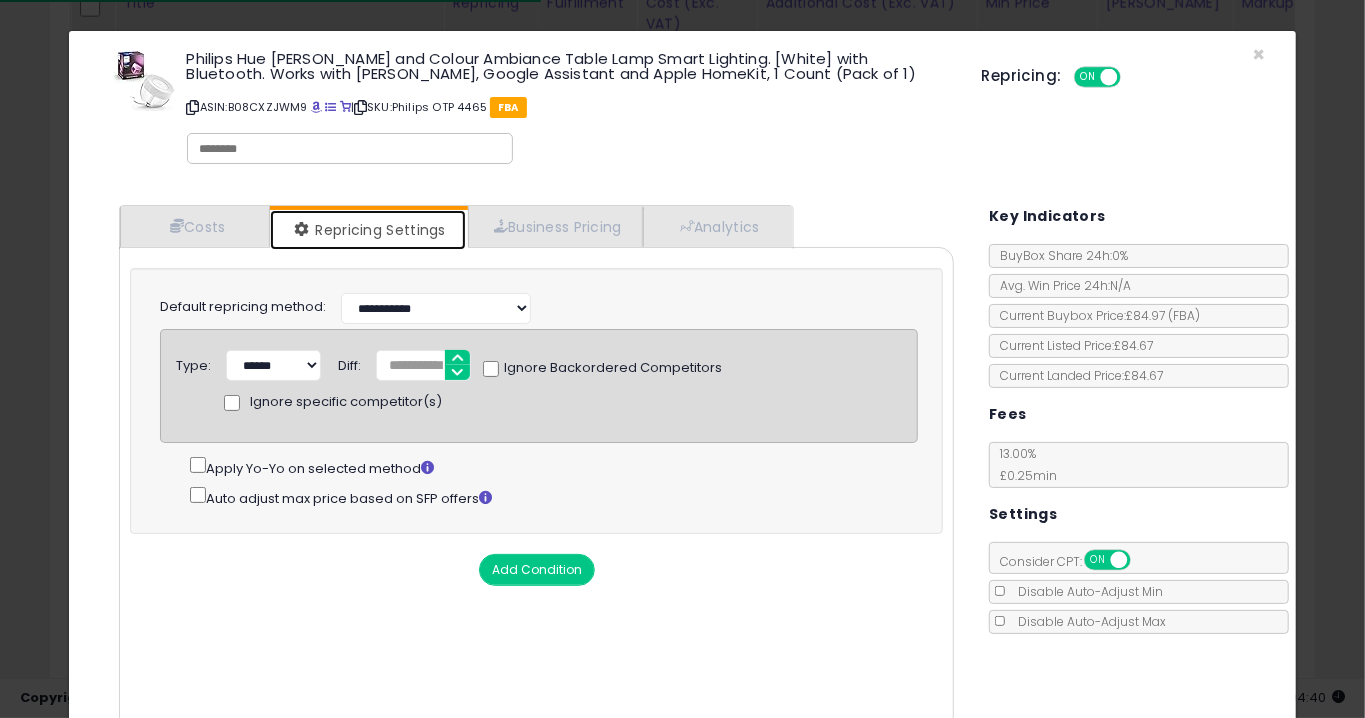 select on "**********" 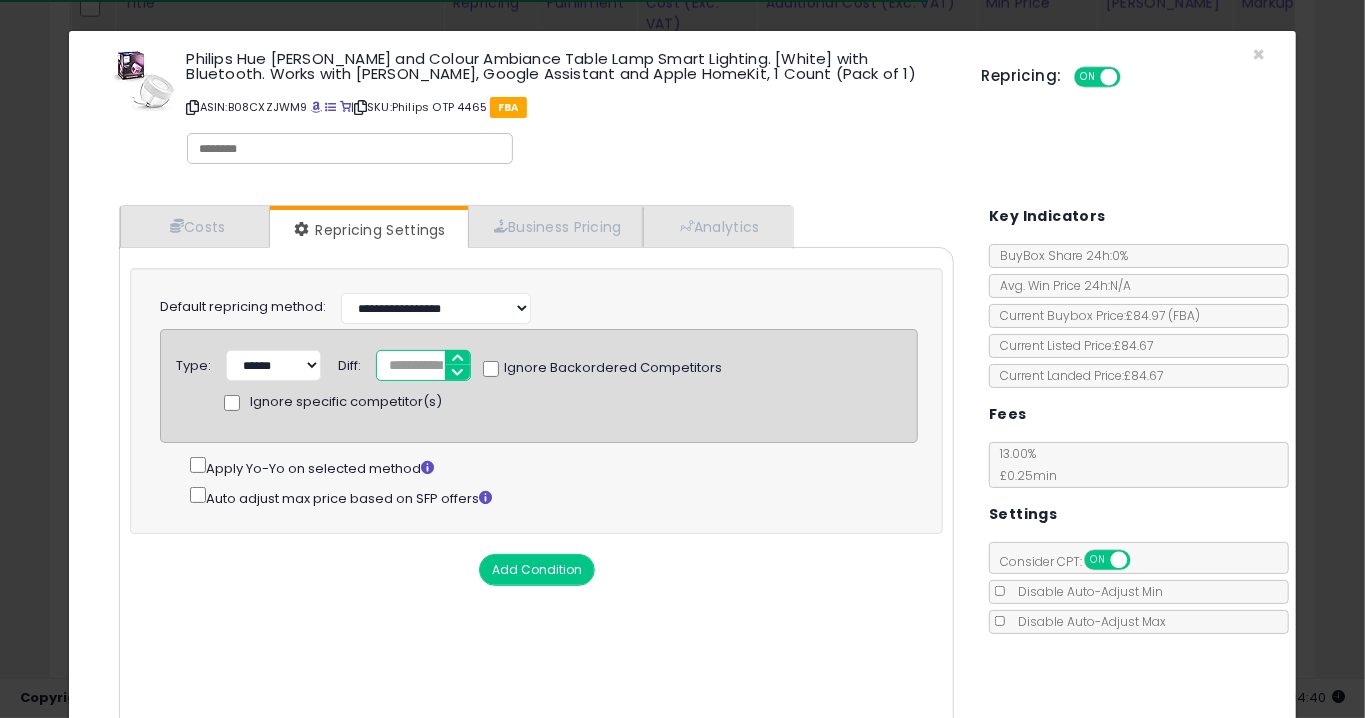 click on "****" at bounding box center (423, 365) 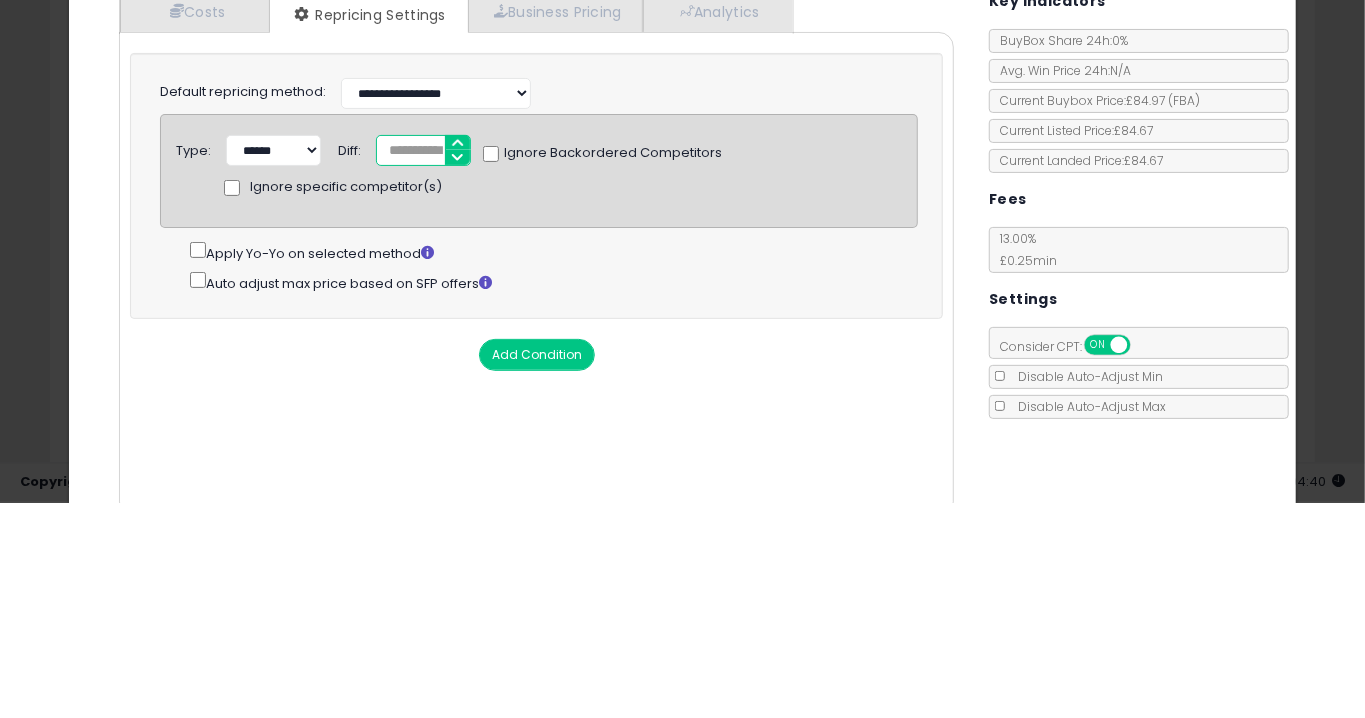 type on "**" 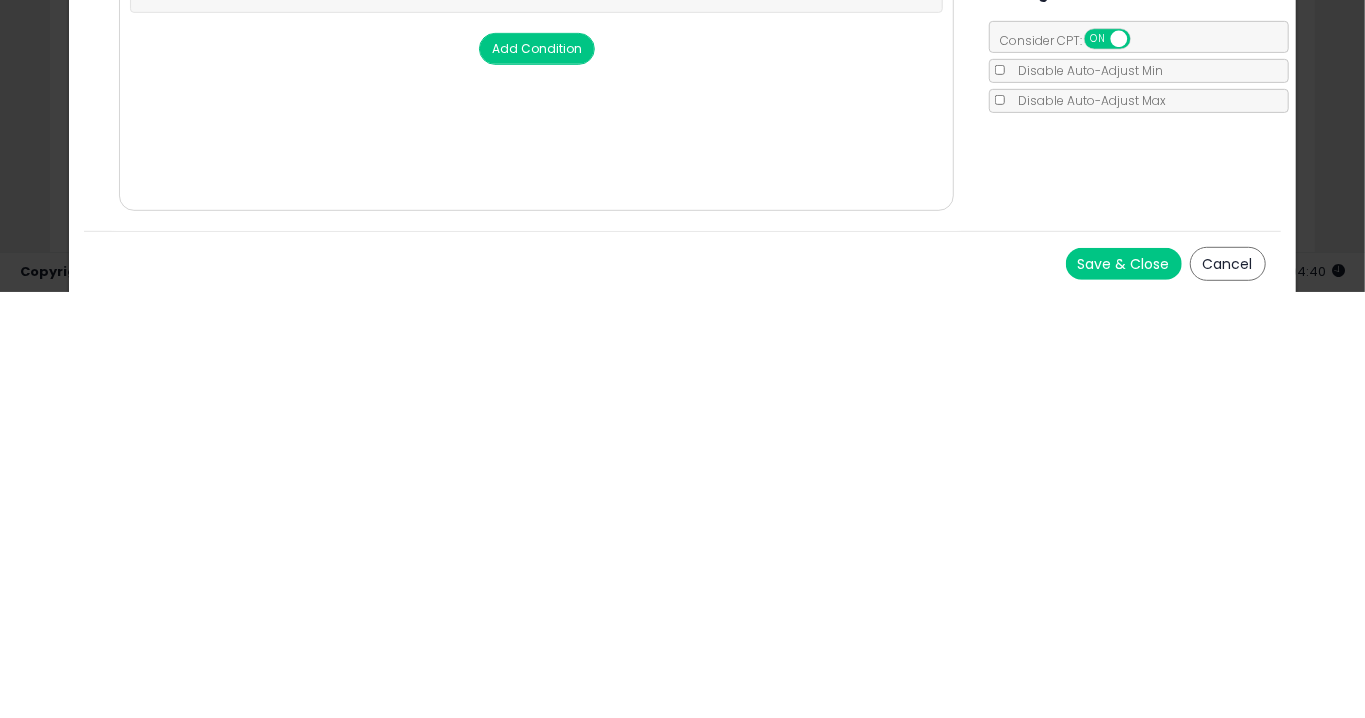 click on "Save & Close" at bounding box center (1124, 690) 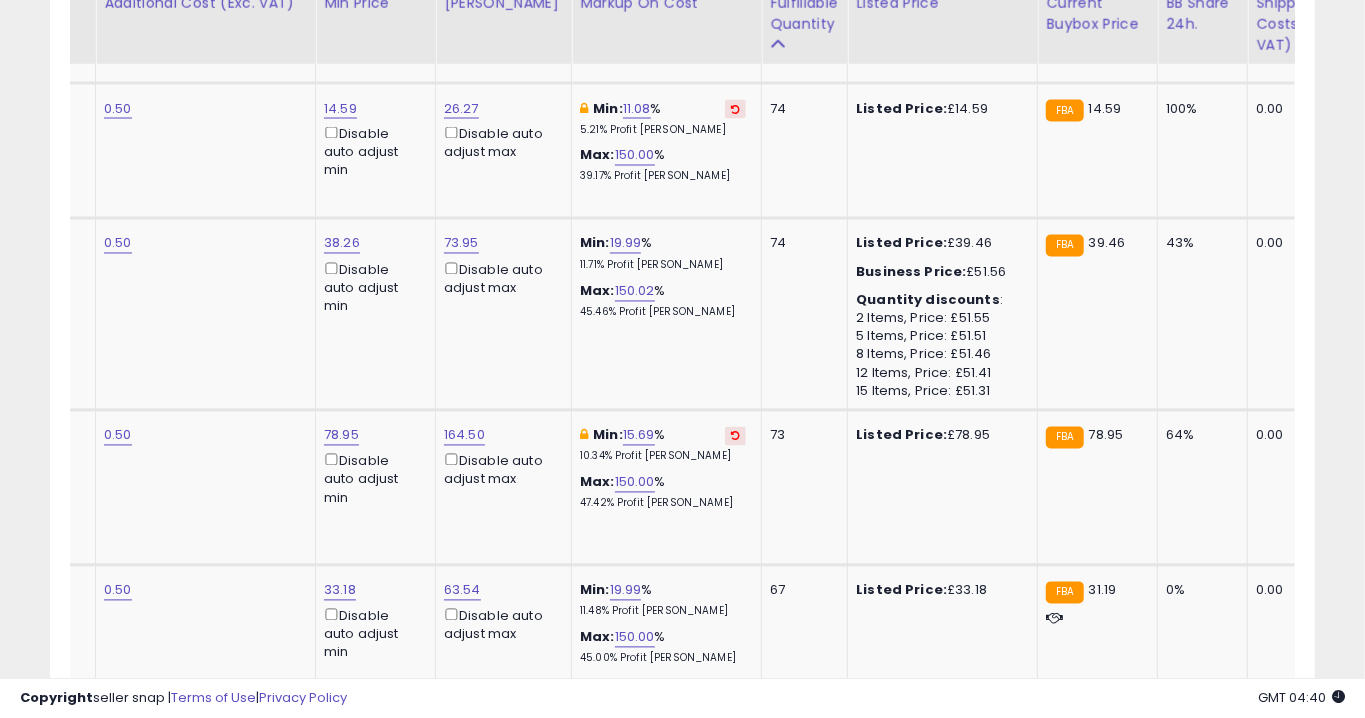 click on "0.50" 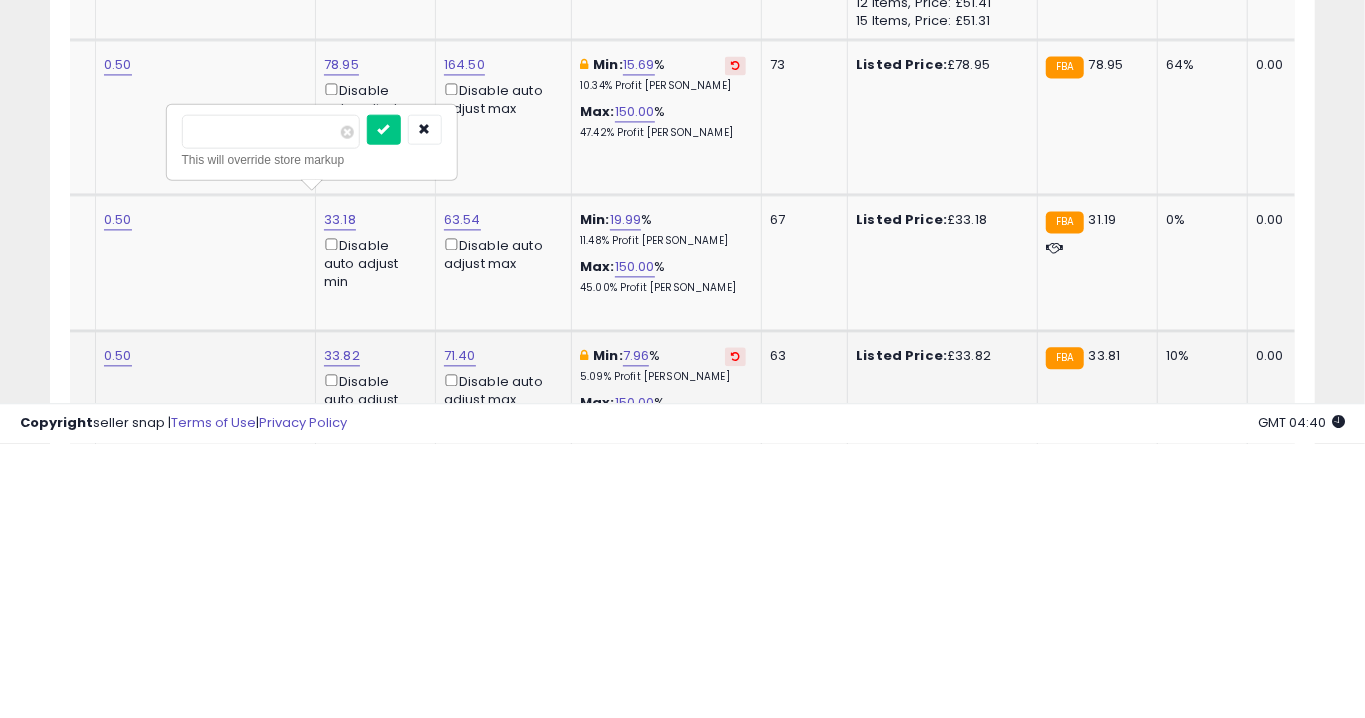 type on "****" 